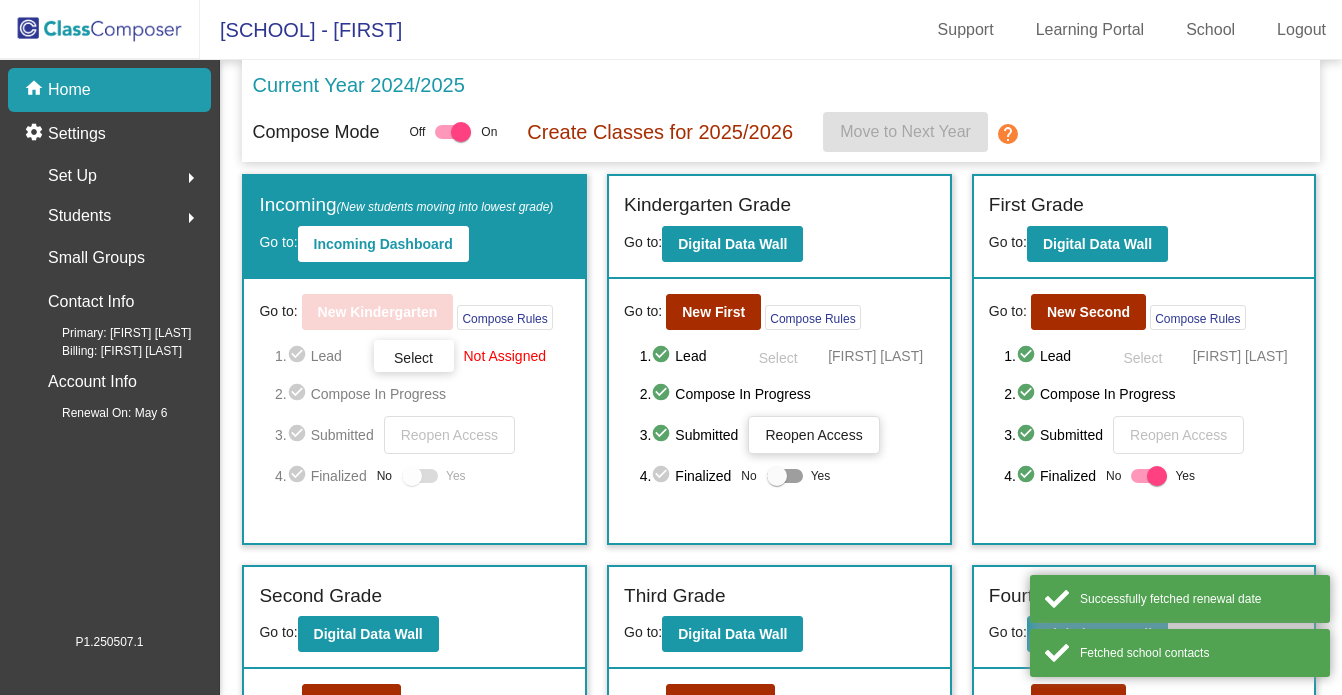 scroll, scrollTop: 0, scrollLeft: 0, axis: both 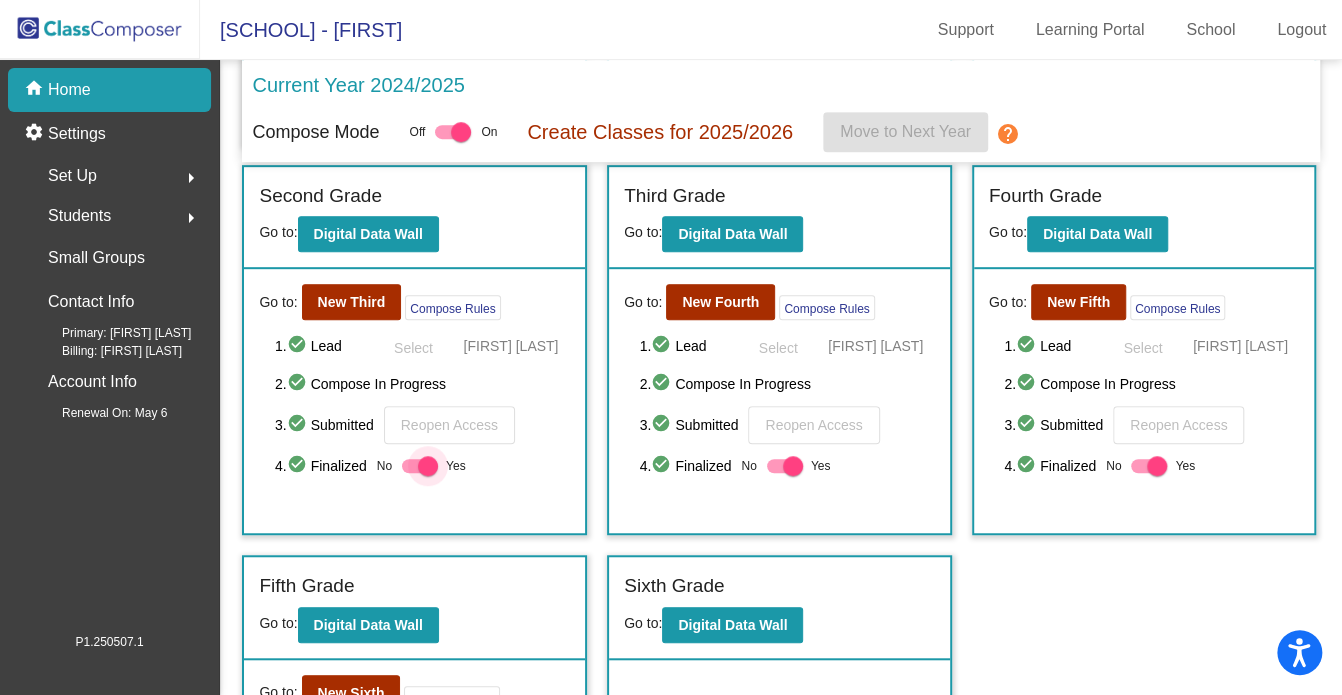 click at bounding box center (428, 466) 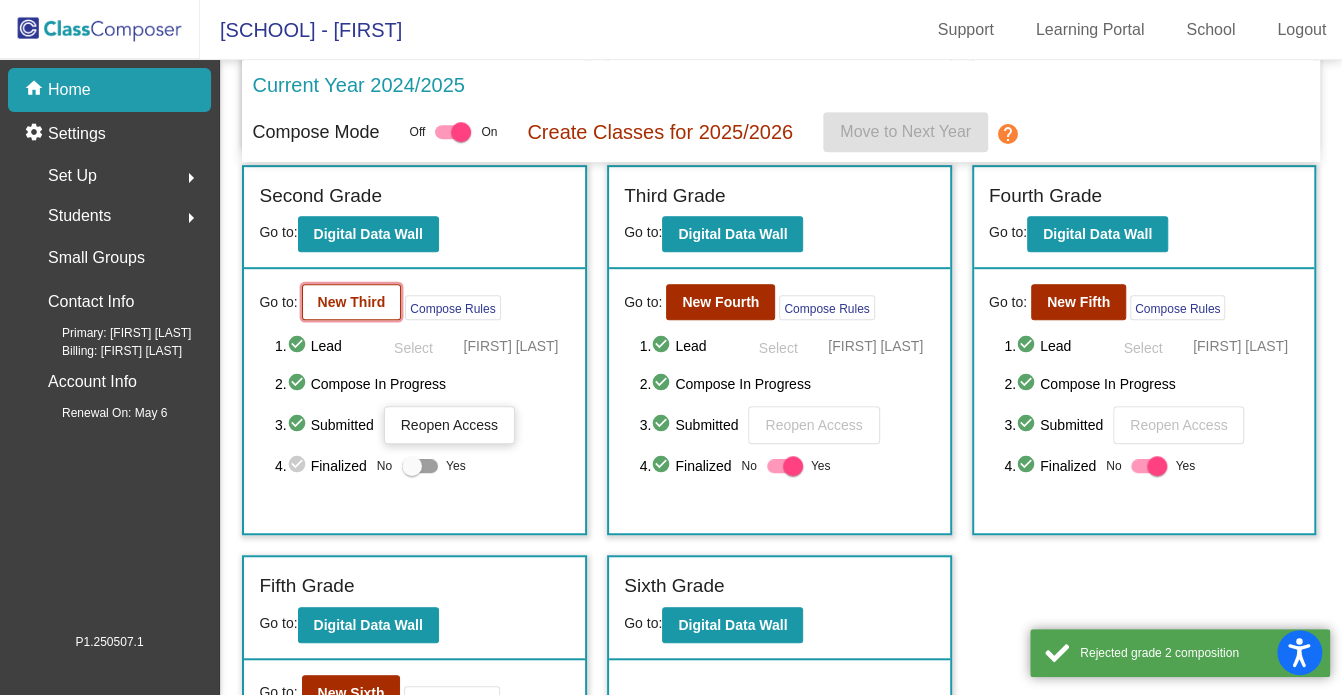click on "New Third" 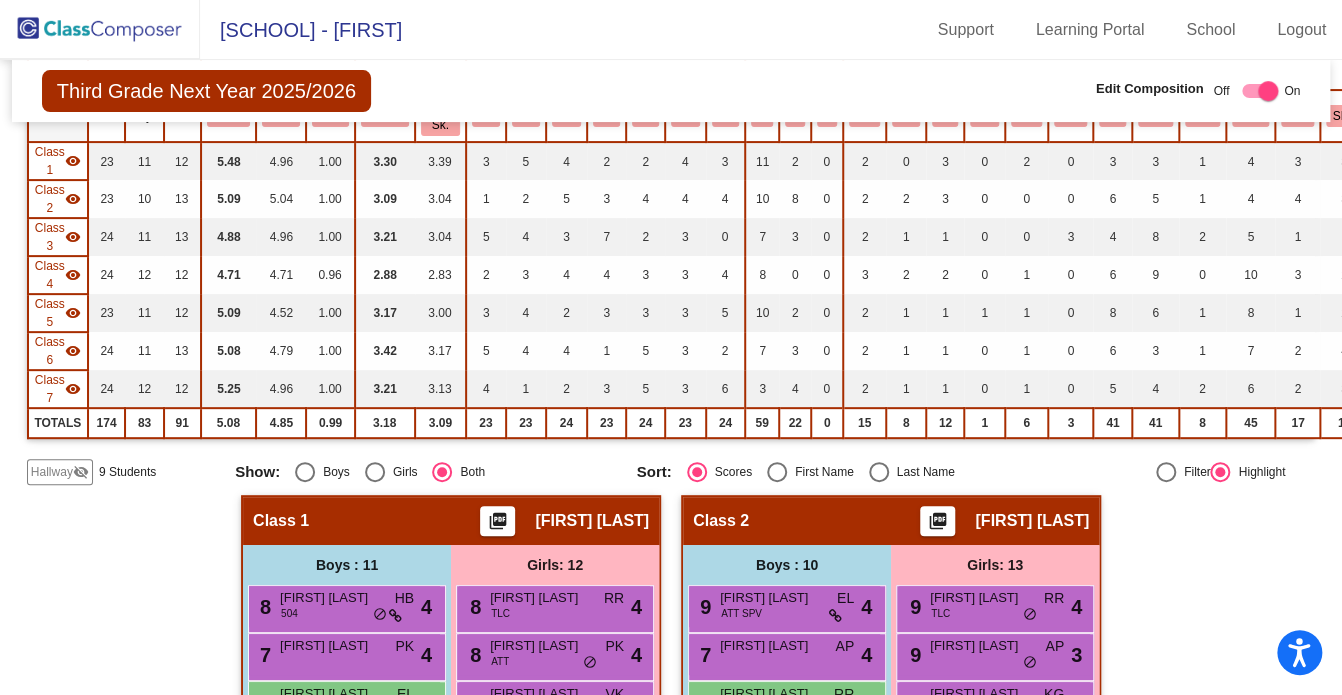 scroll, scrollTop: 0, scrollLeft: 0, axis: both 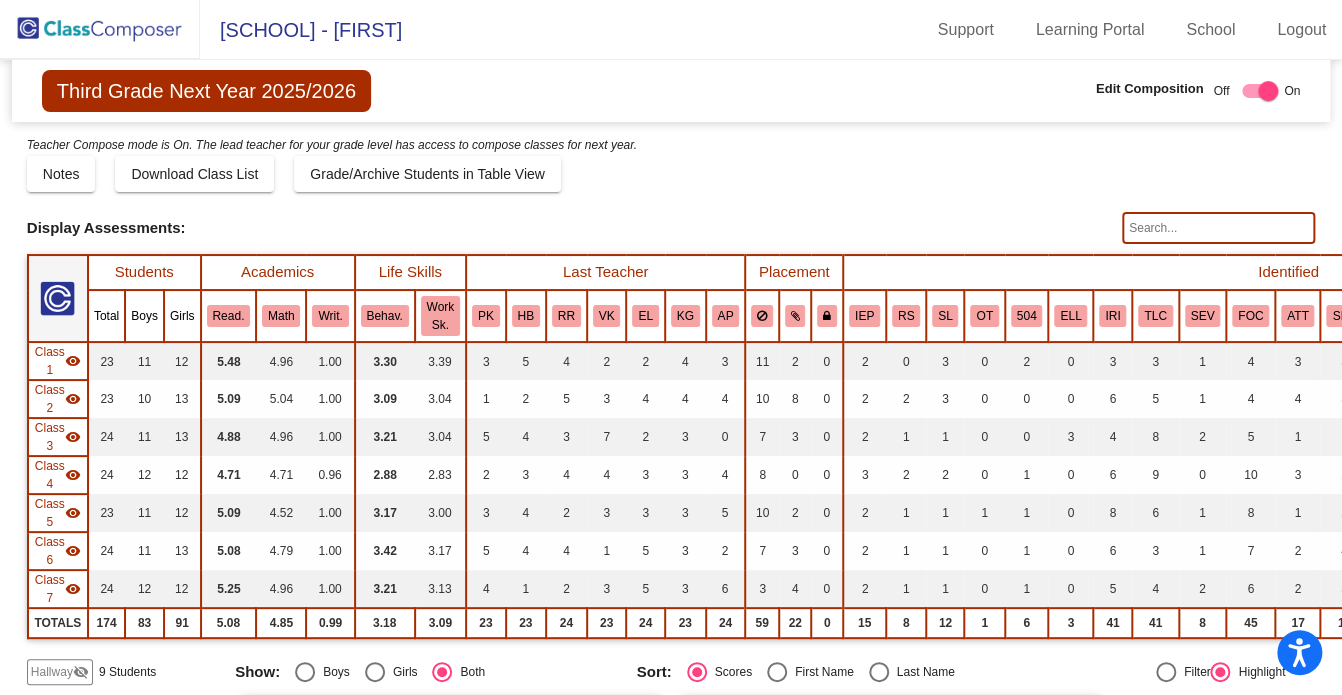 click on "visibility_off" 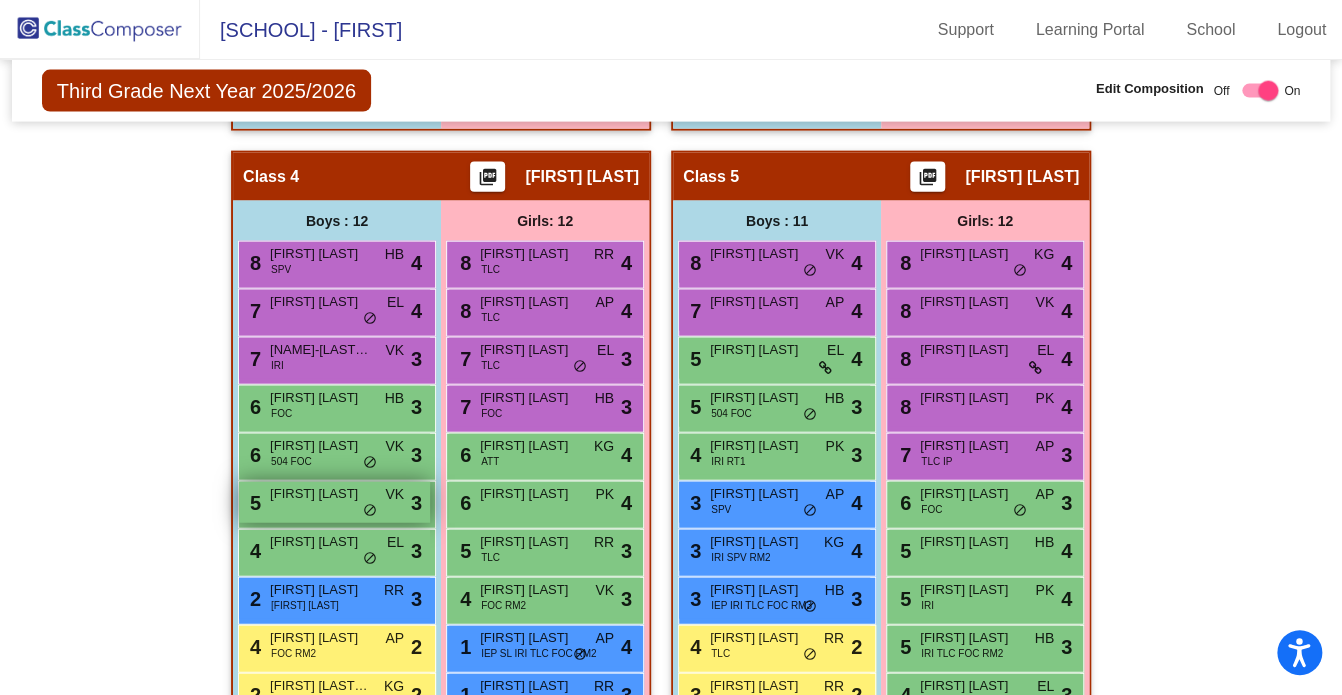 scroll, scrollTop: 2088, scrollLeft: 0, axis: vertical 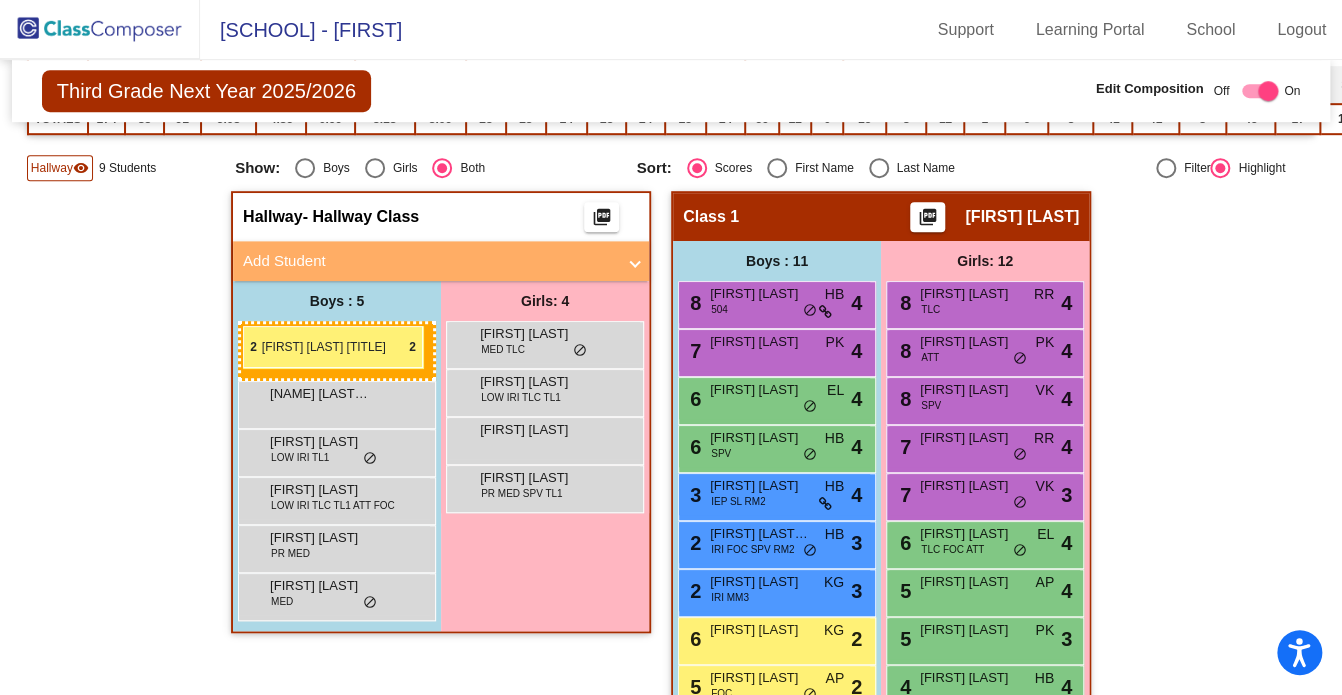 drag, startPoint x: 338, startPoint y: 583, endPoint x: 243, endPoint y: 326, distance: 273.99634 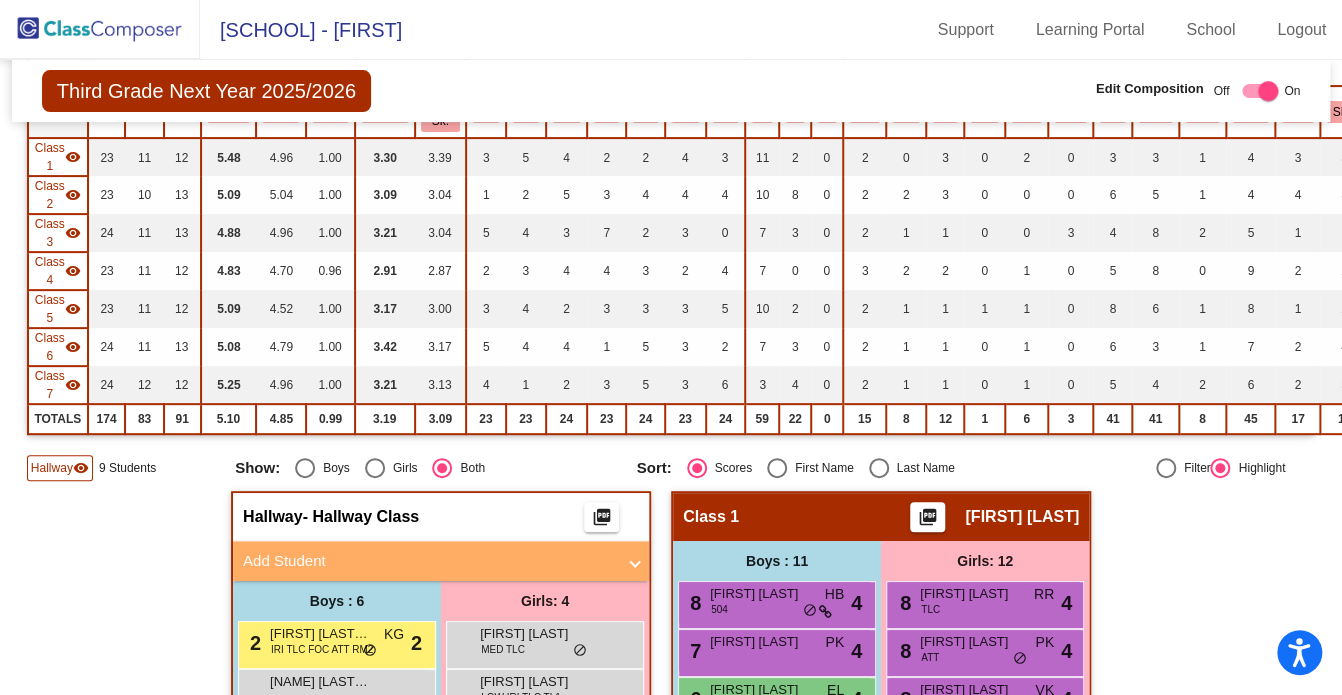 scroll, scrollTop: 104, scrollLeft: 0, axis: vertical 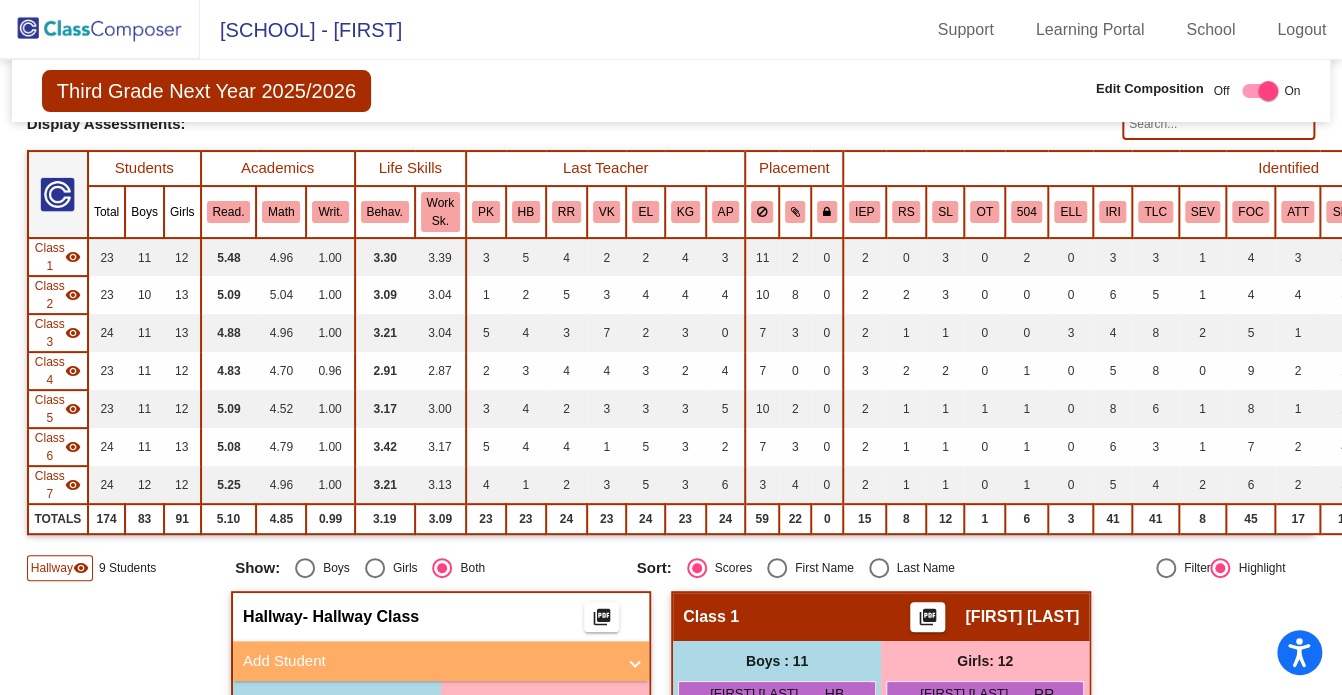 click 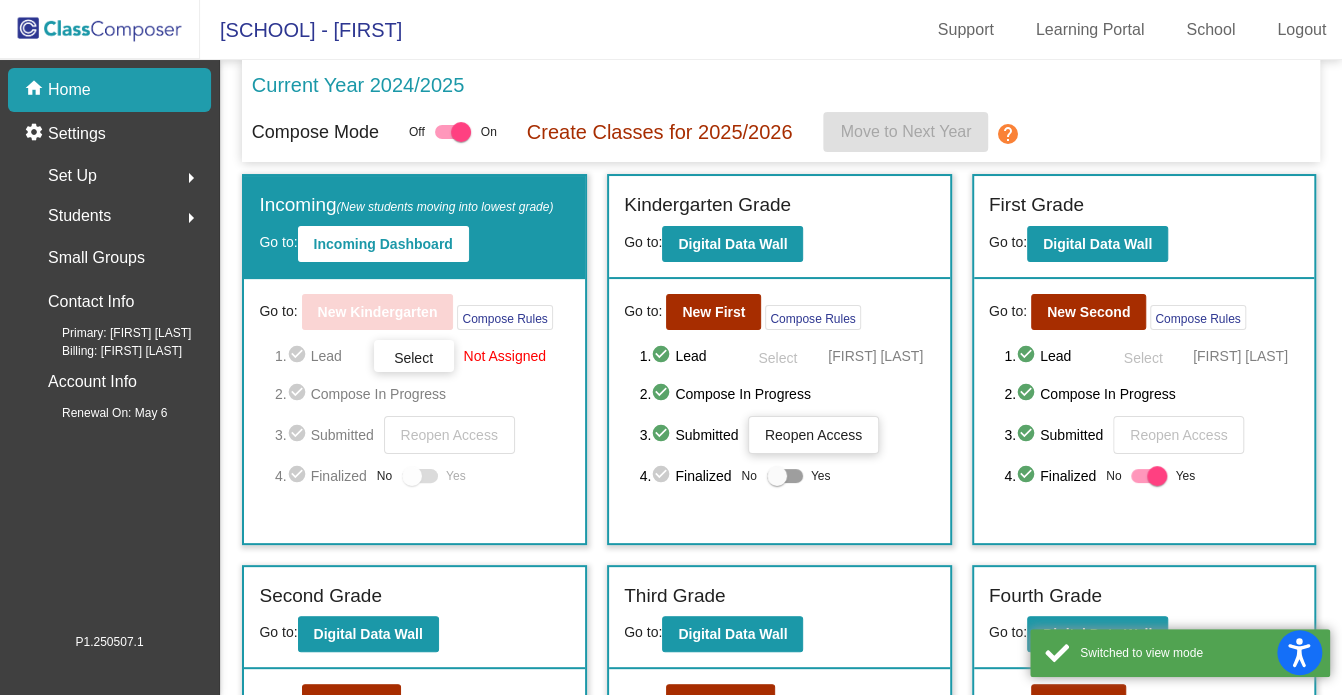 scroll, scrollTop: 100, scrollLeft: 0, axis: vertical 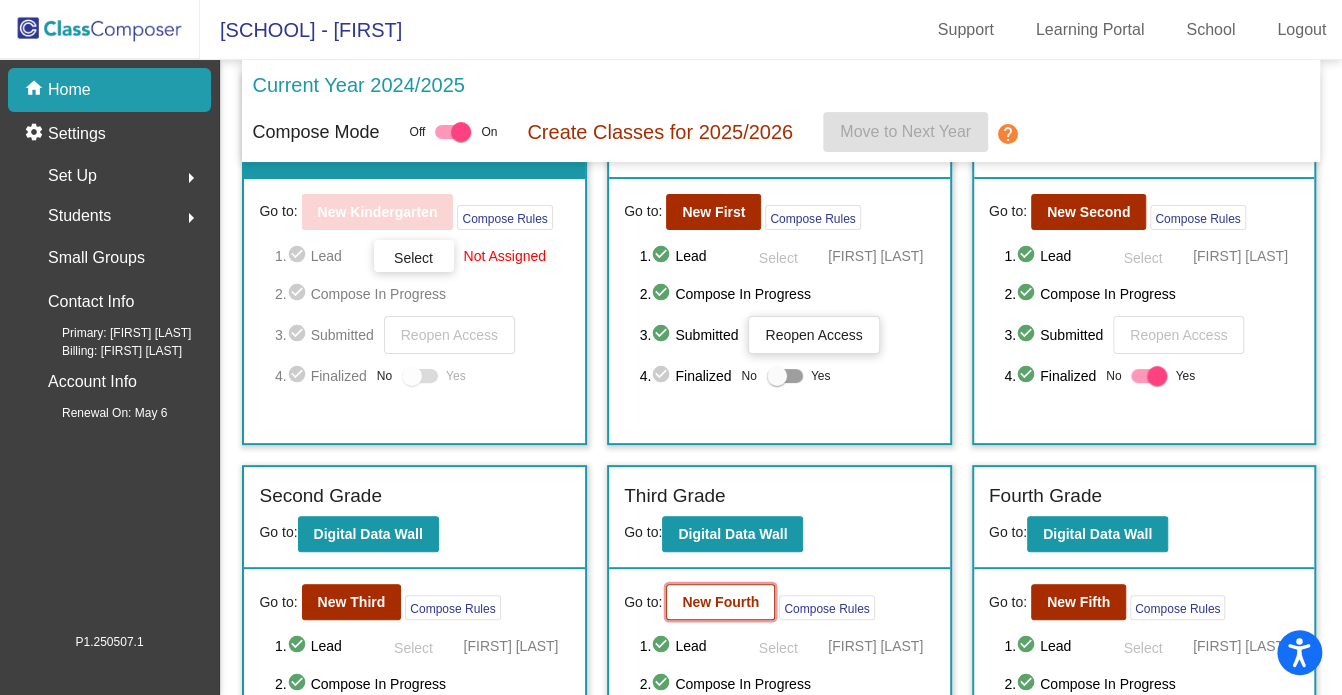click on "New Fourth" 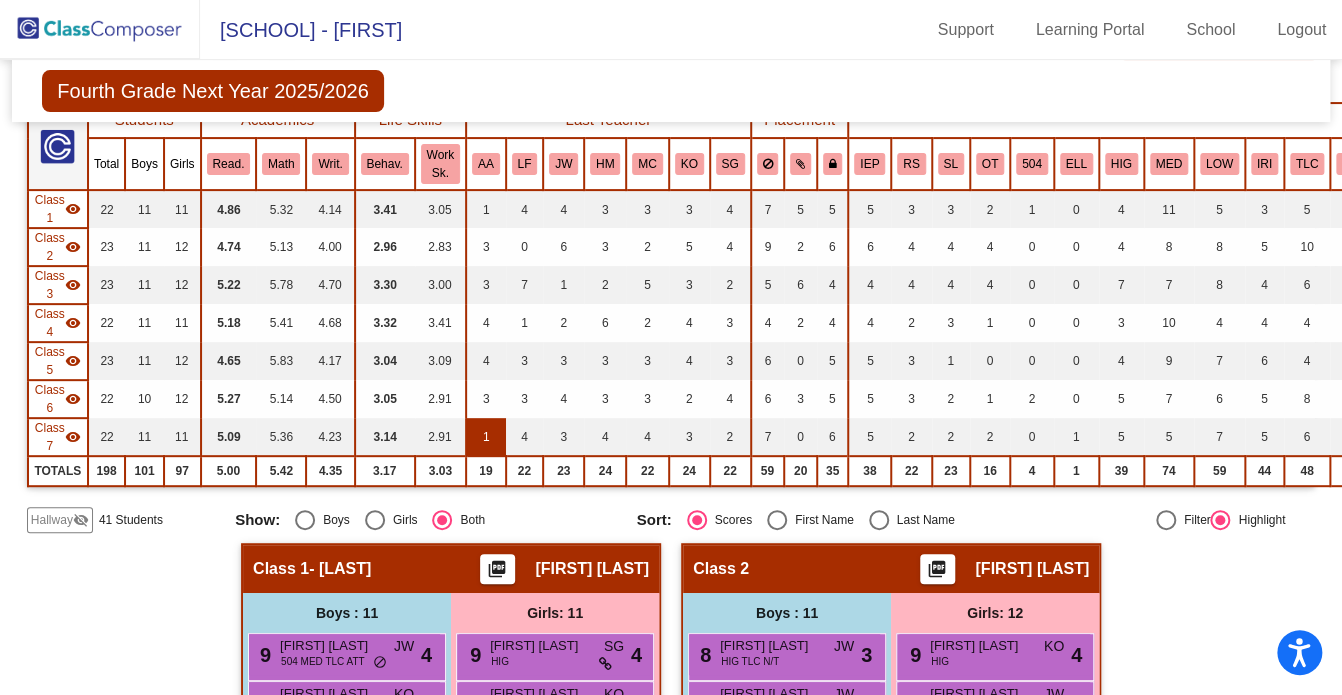 scroll, scrollTop: 100, scrollLeft: 0, axis: vertical 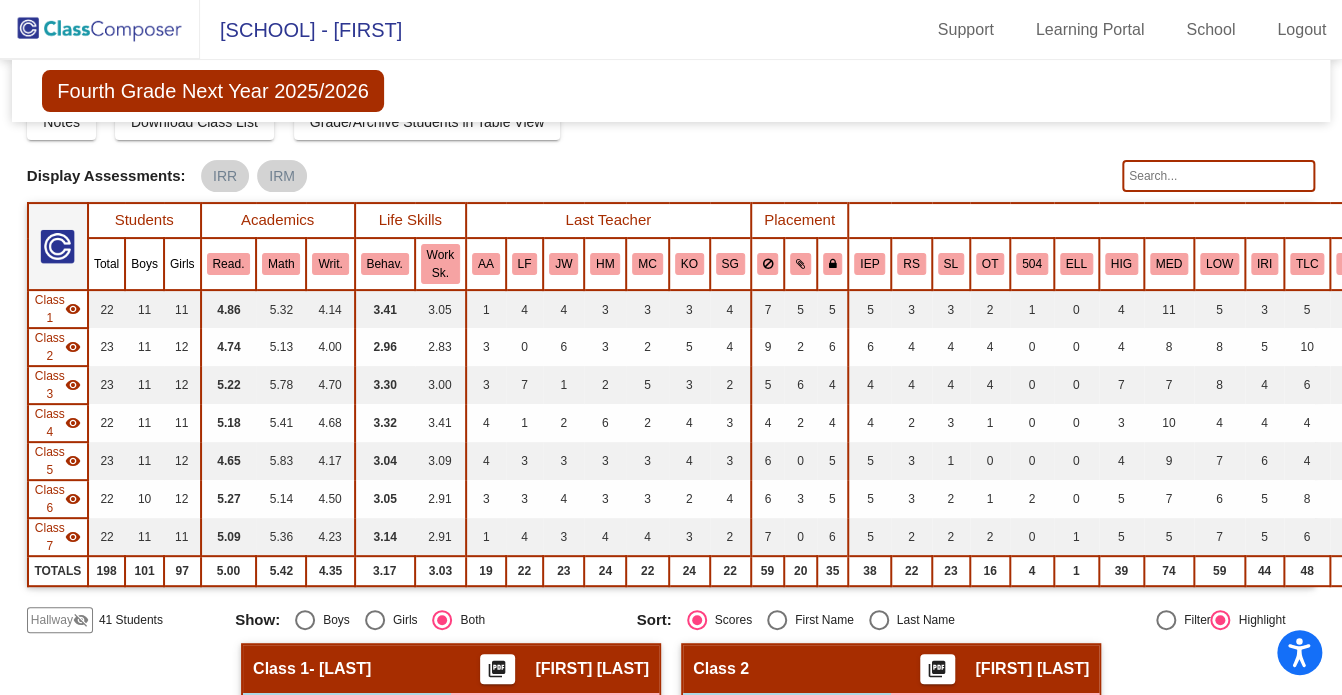 drag, startPoint x: 49, startPoint y: 615, endPoint x: 92, endPoint y: 600, distance: 45.54119 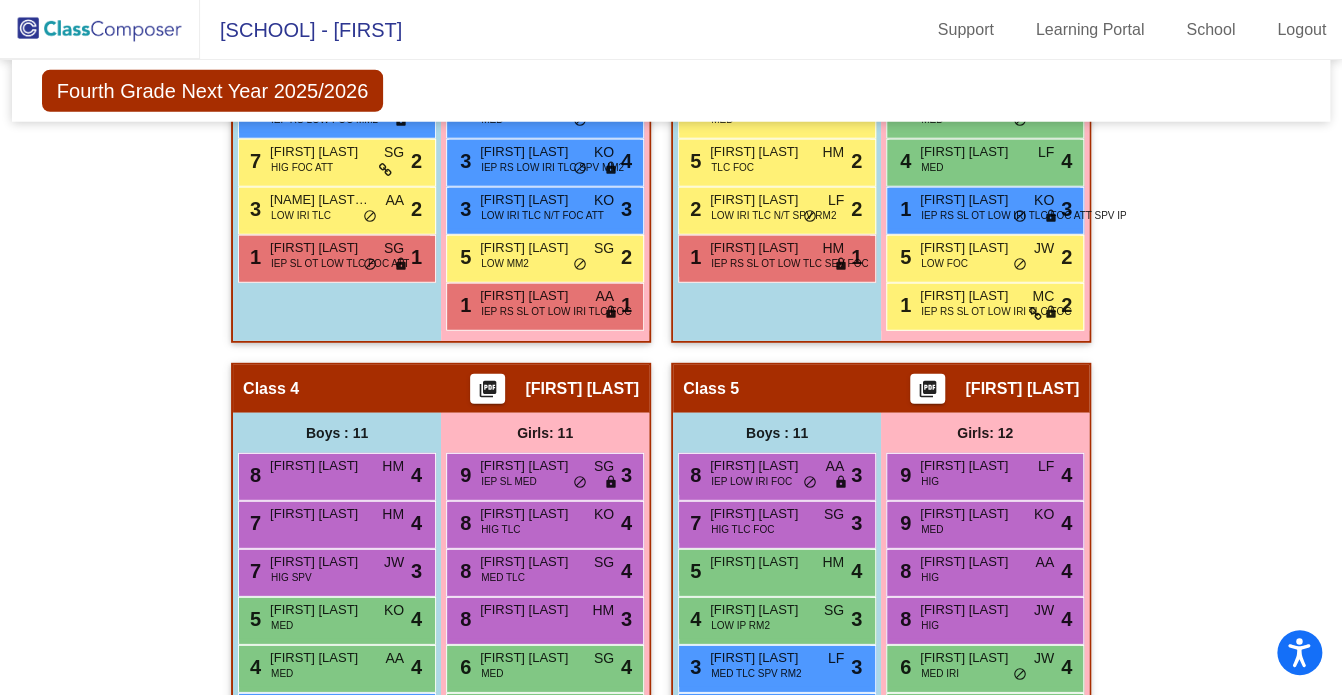 scroll, scrollTop: 2500, scrollLeft: 0, axis: vertical 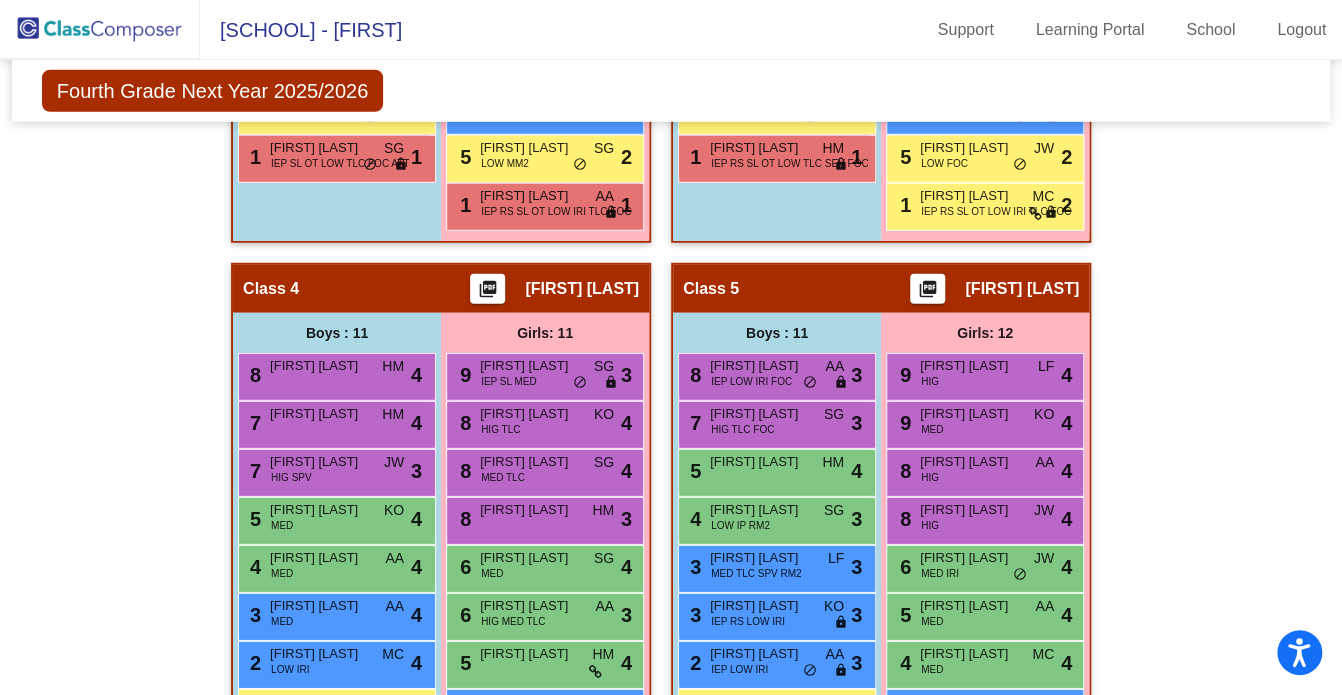 drag, startPoint x: 970, startPoint y: 416, endPoint x: 836, endPoint y: 391, distance: 136.31215 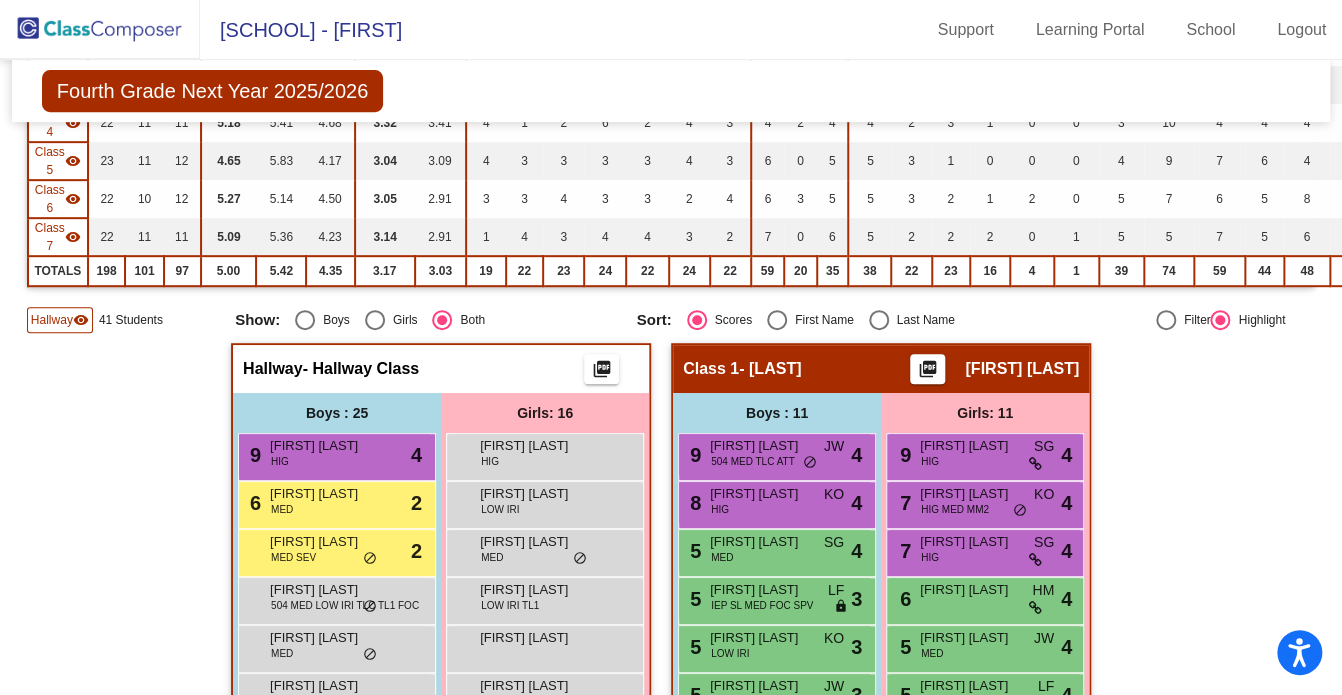scroll, scrollTop: 0, scrollLeft: 0, axis: both 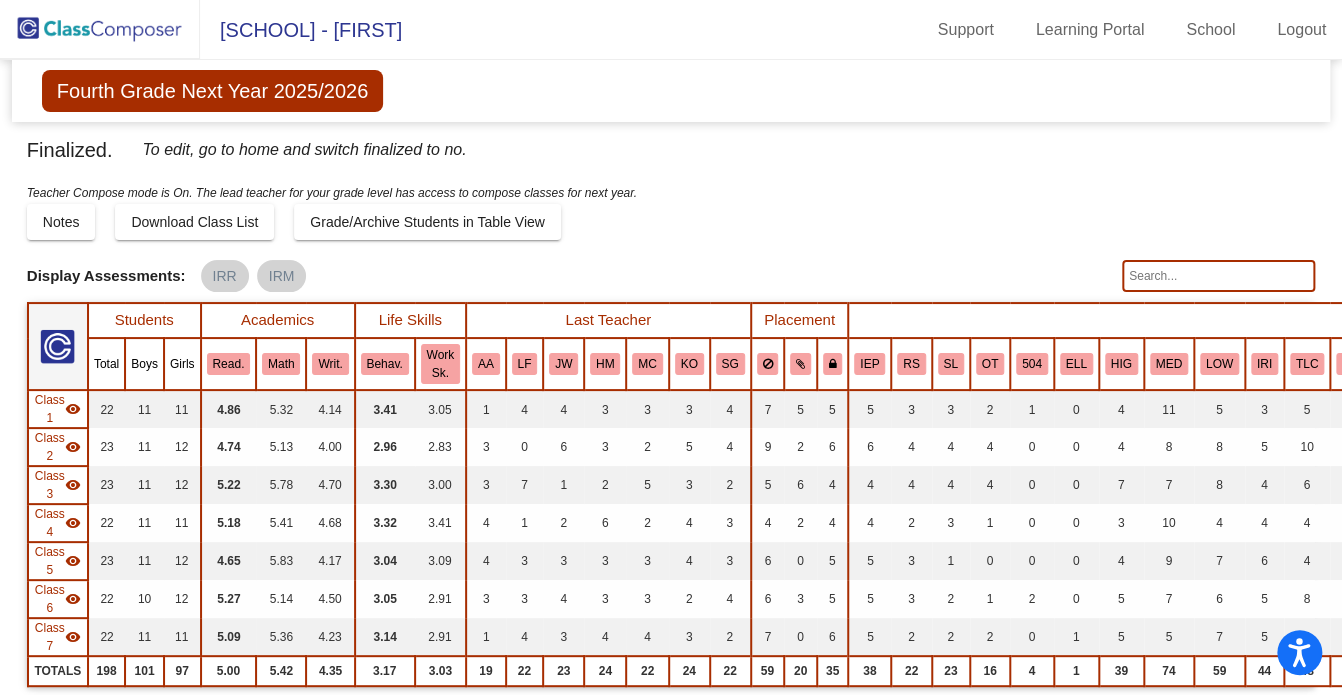 click 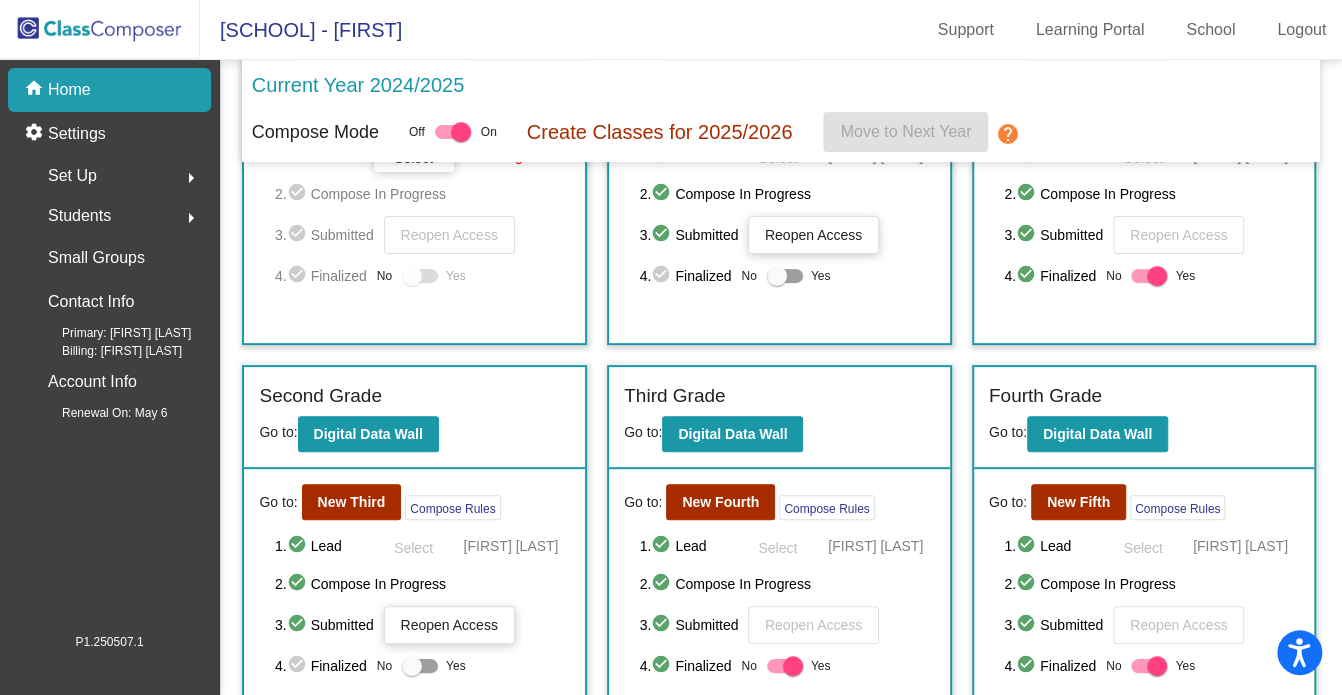 scroll, scrollTop: 300, scrollLeft: 0, axis: vertical 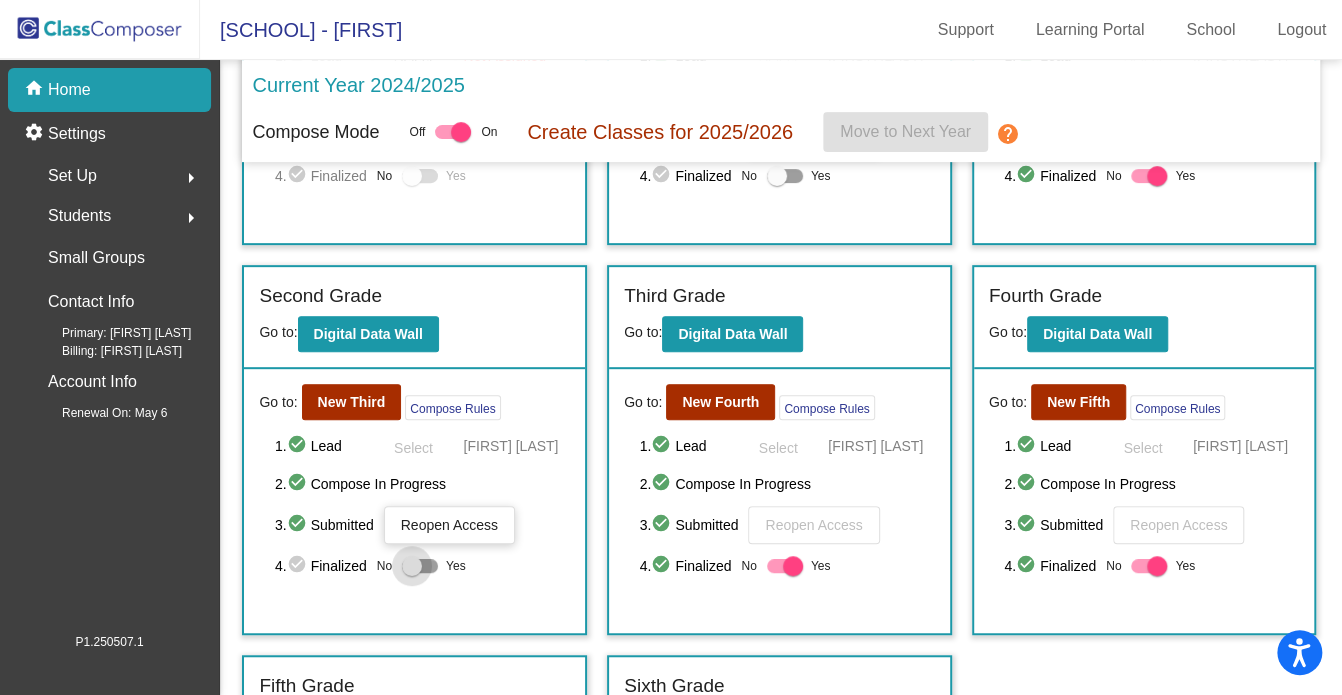 click at bounding box center (412, 566) 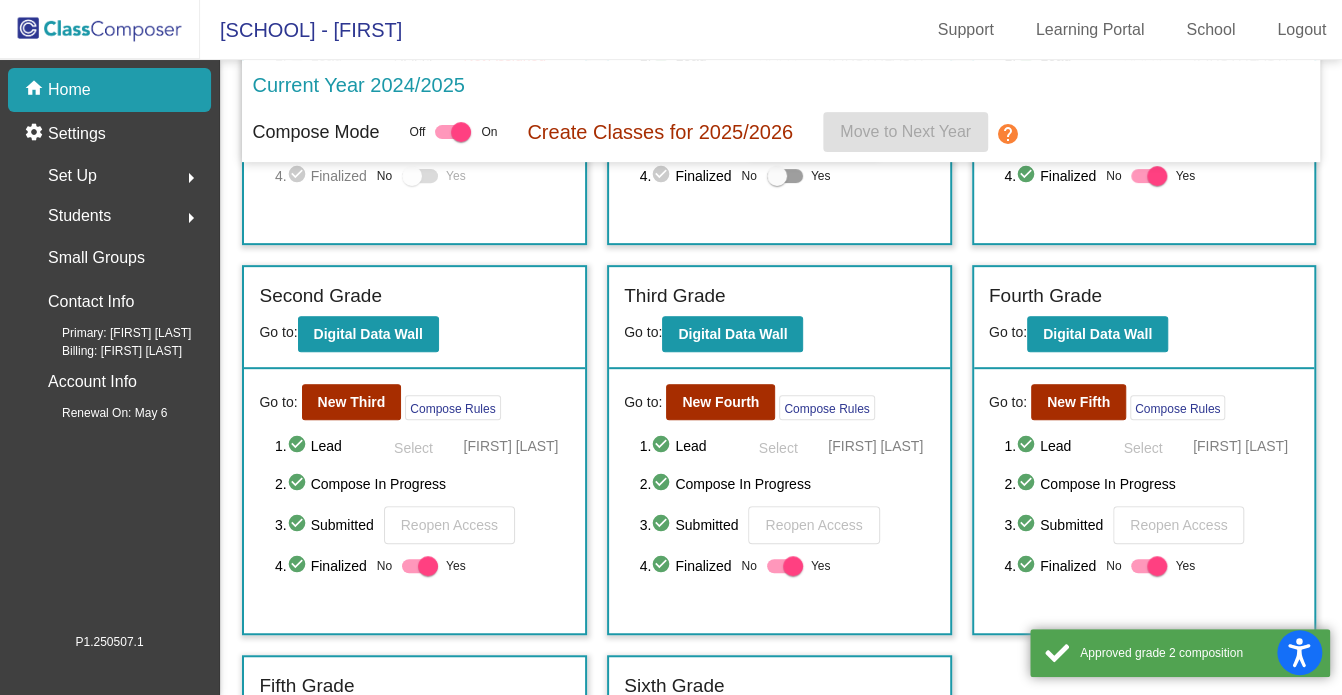 click at bounding box center [793, 566] 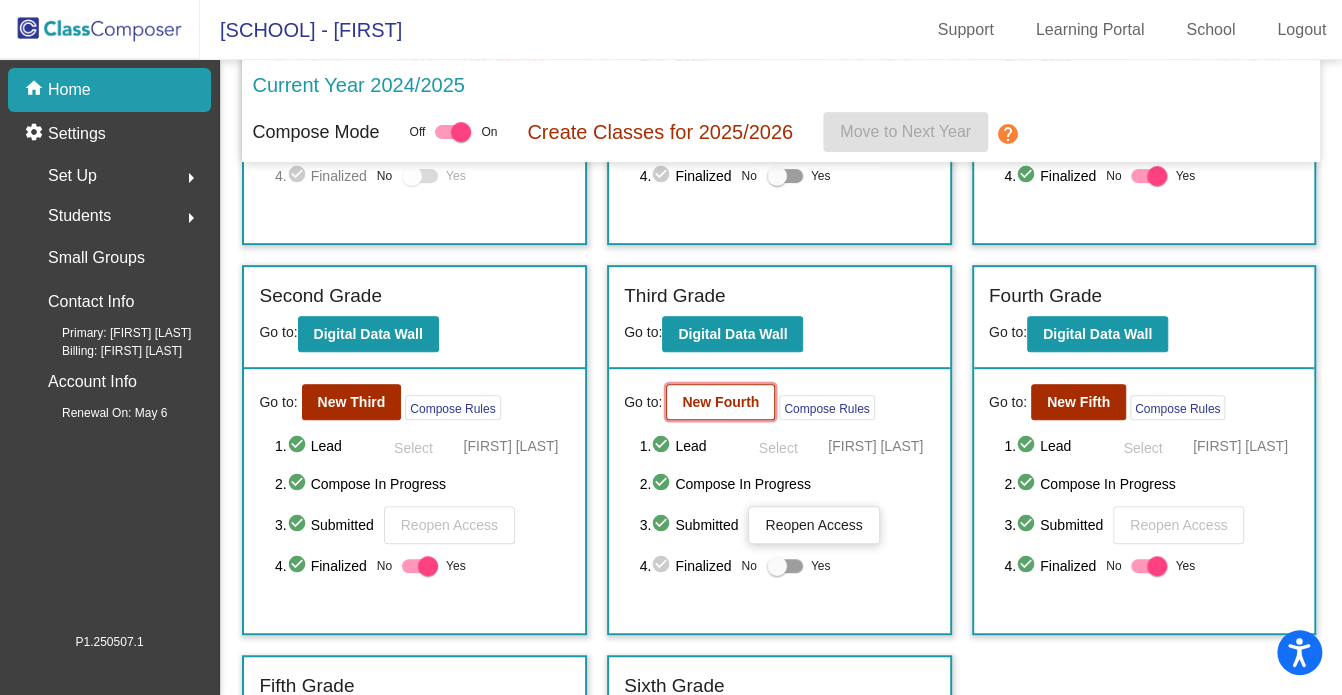 click on "New Fourth" 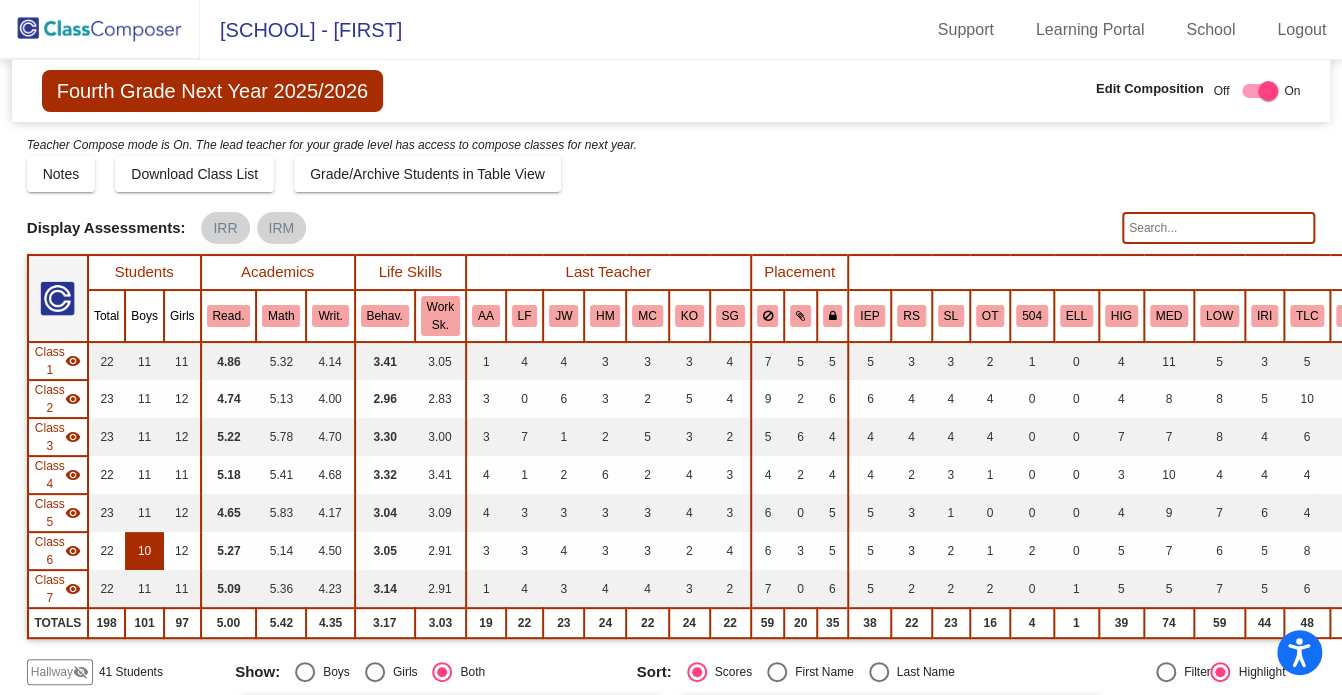 scroll, scrollTop: 100, scrollLeft: 0, axis: vertical 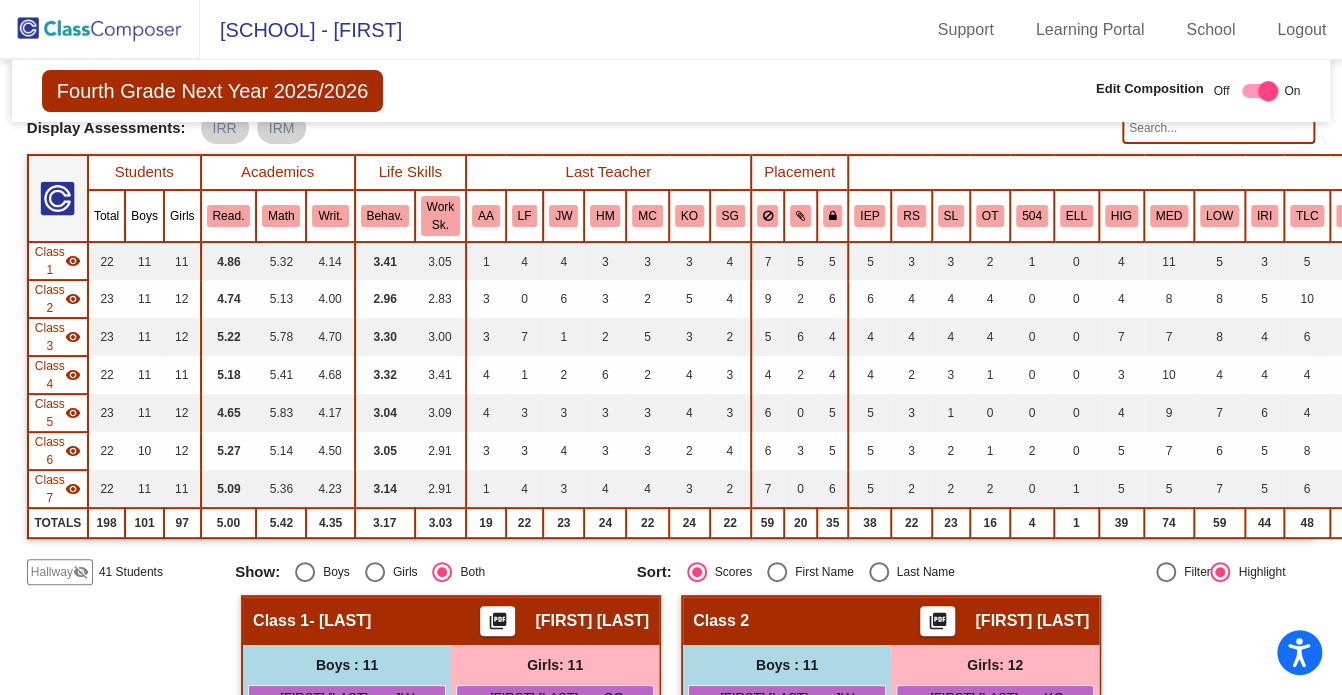 click on "Hallway" 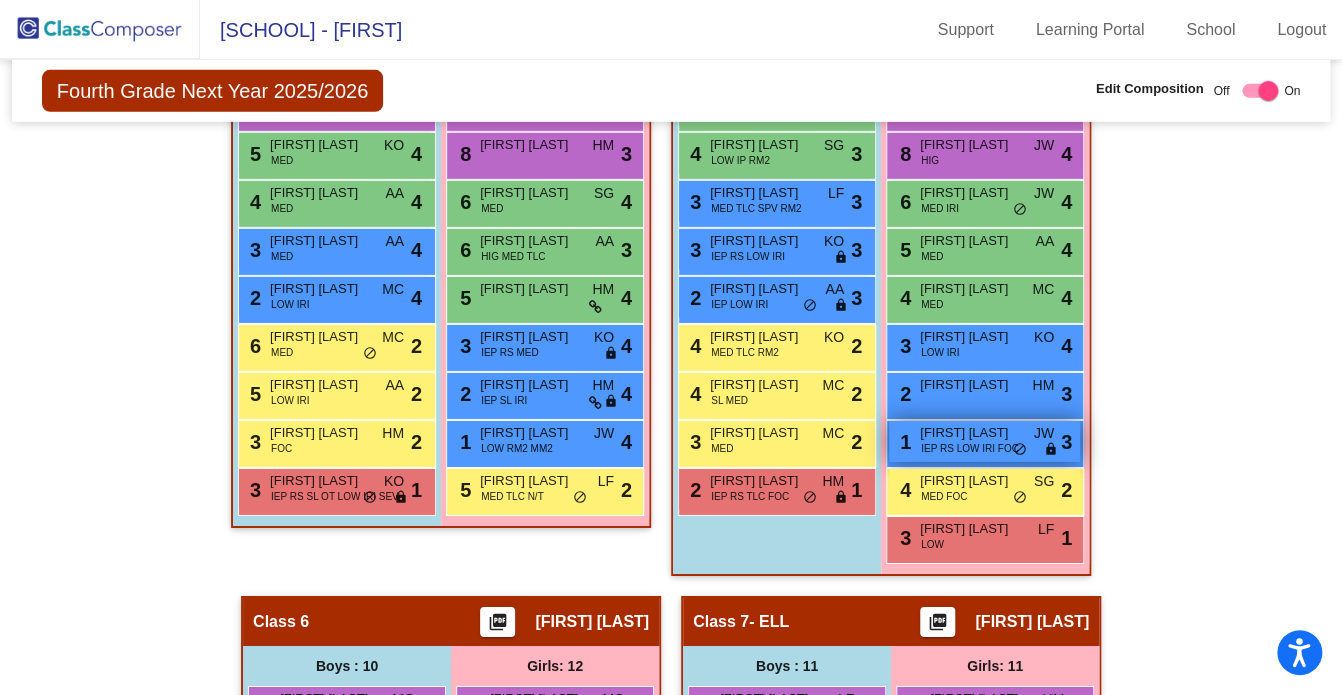 scroll, scrollTop: 2757, scrollLeft: 0, axis: vertical 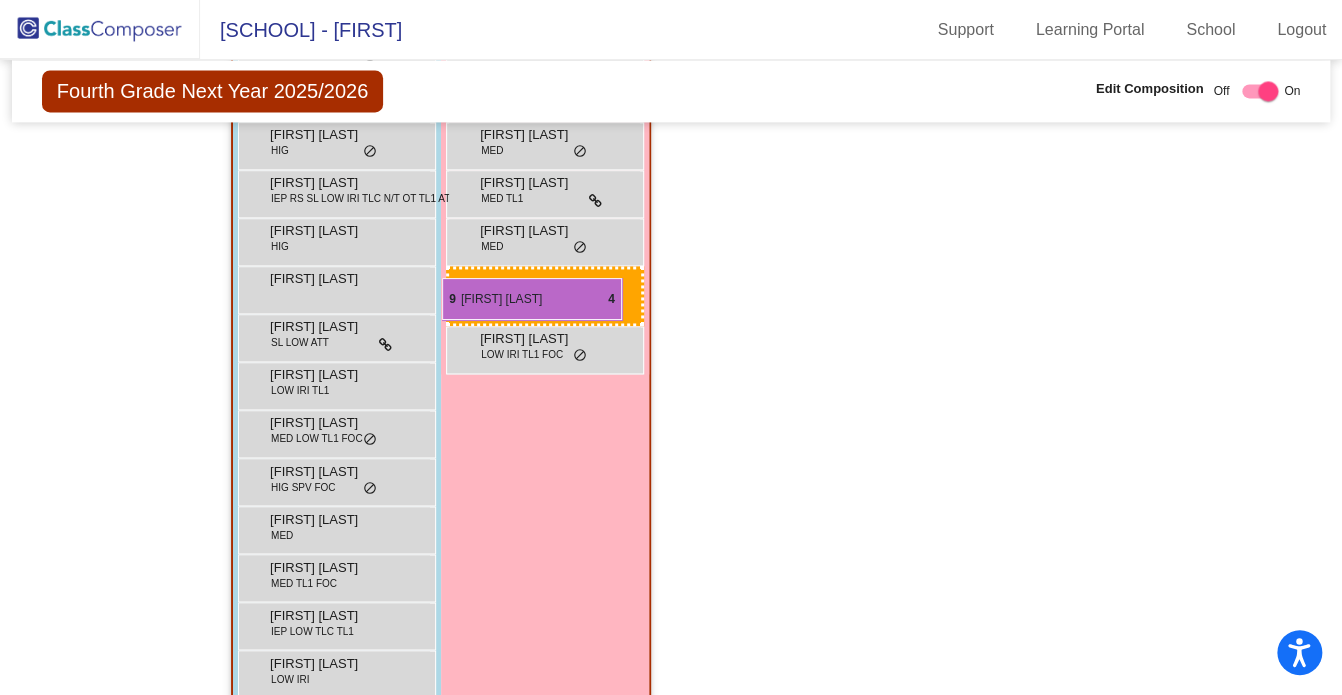 drag, startPoint x: 992, startPoint y: 143, endPoint x: 442, endPoint y: 278, distance: 566.32587 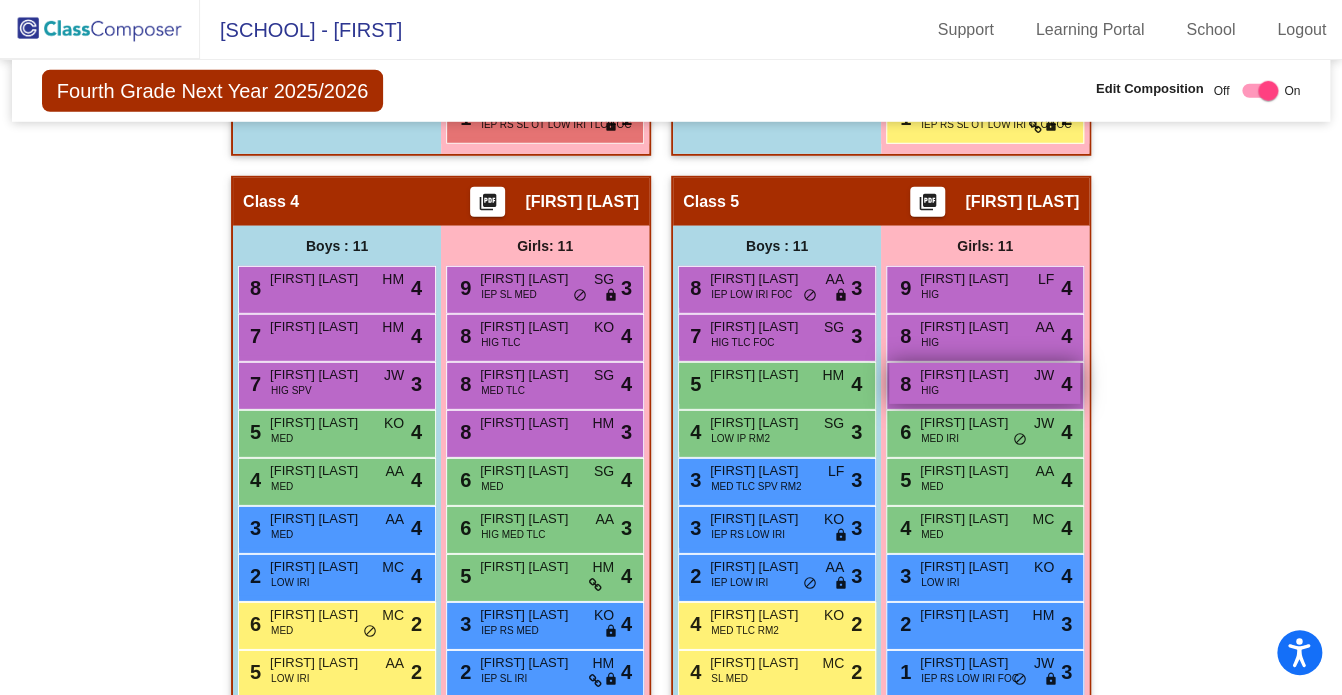 scroll, scrollTop: 2679, scrollLeft: 0, axis: vertical 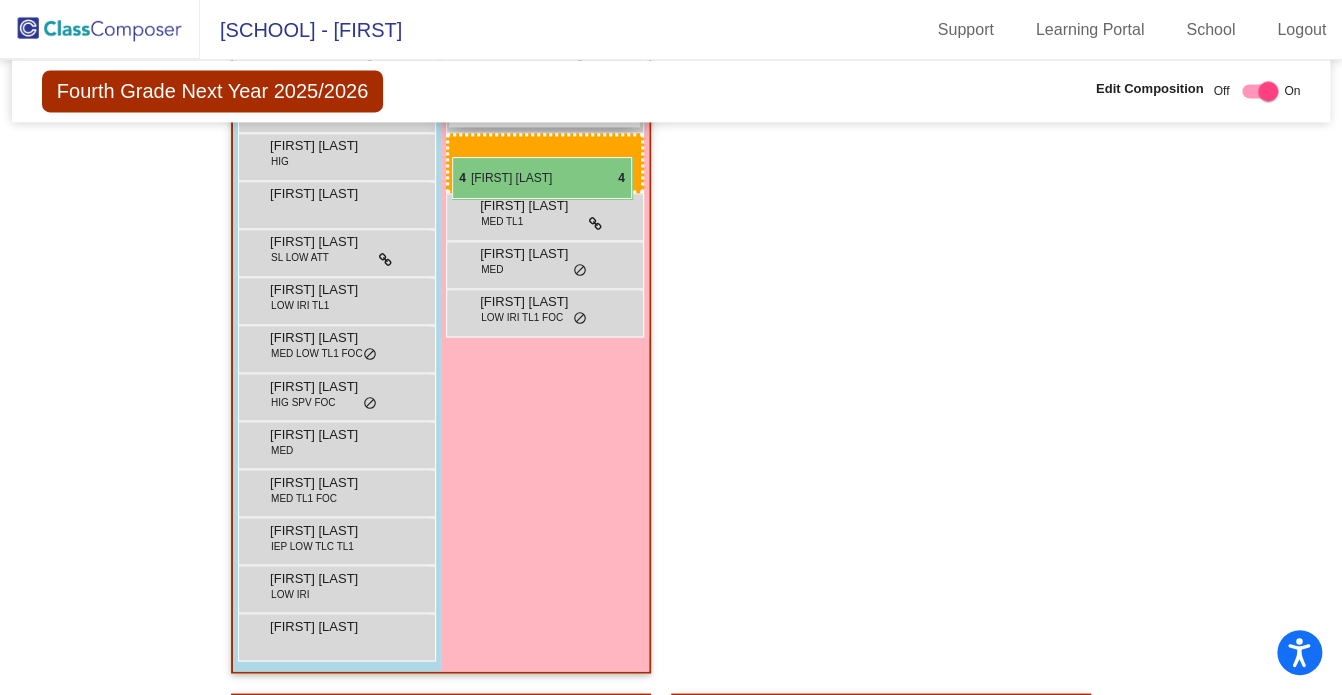 drag, startPoint x: 946, startPoint y: 421, endPoint x: 452, endPoint y: 149, distance: 563.9326 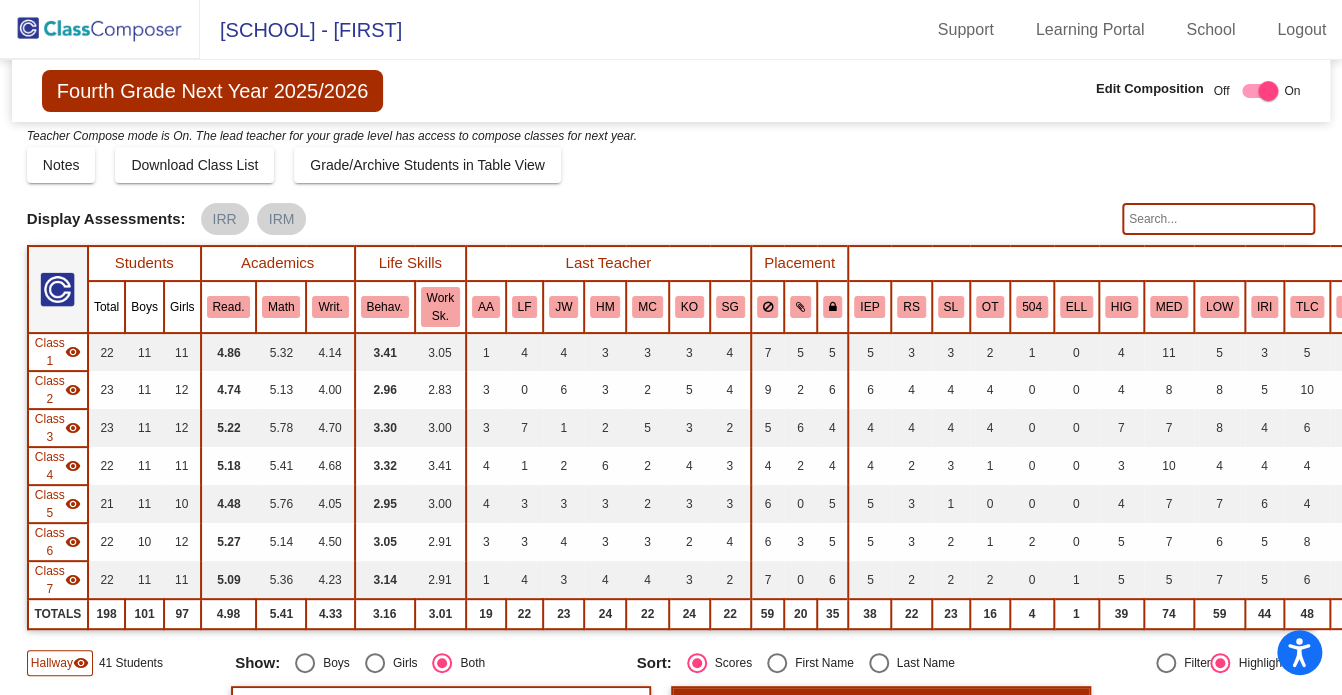 scroll, scrollTop: 0, scrollLeft: 0, axis: both 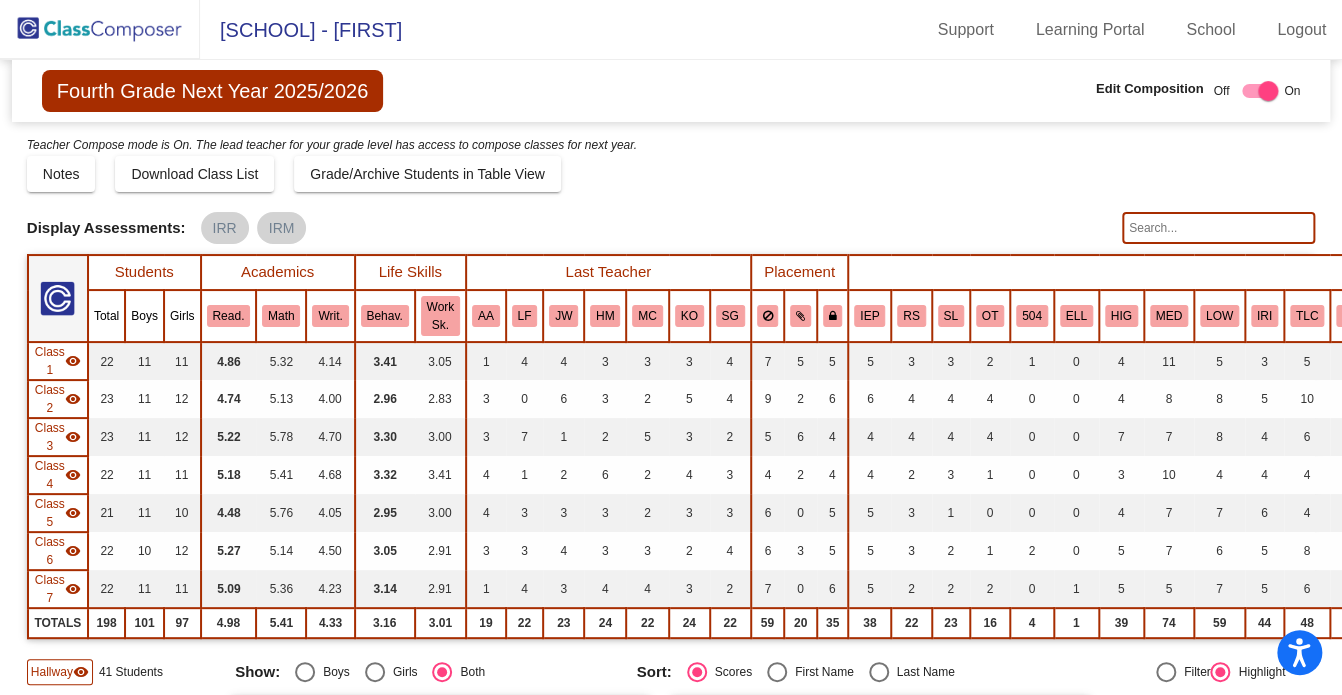 click 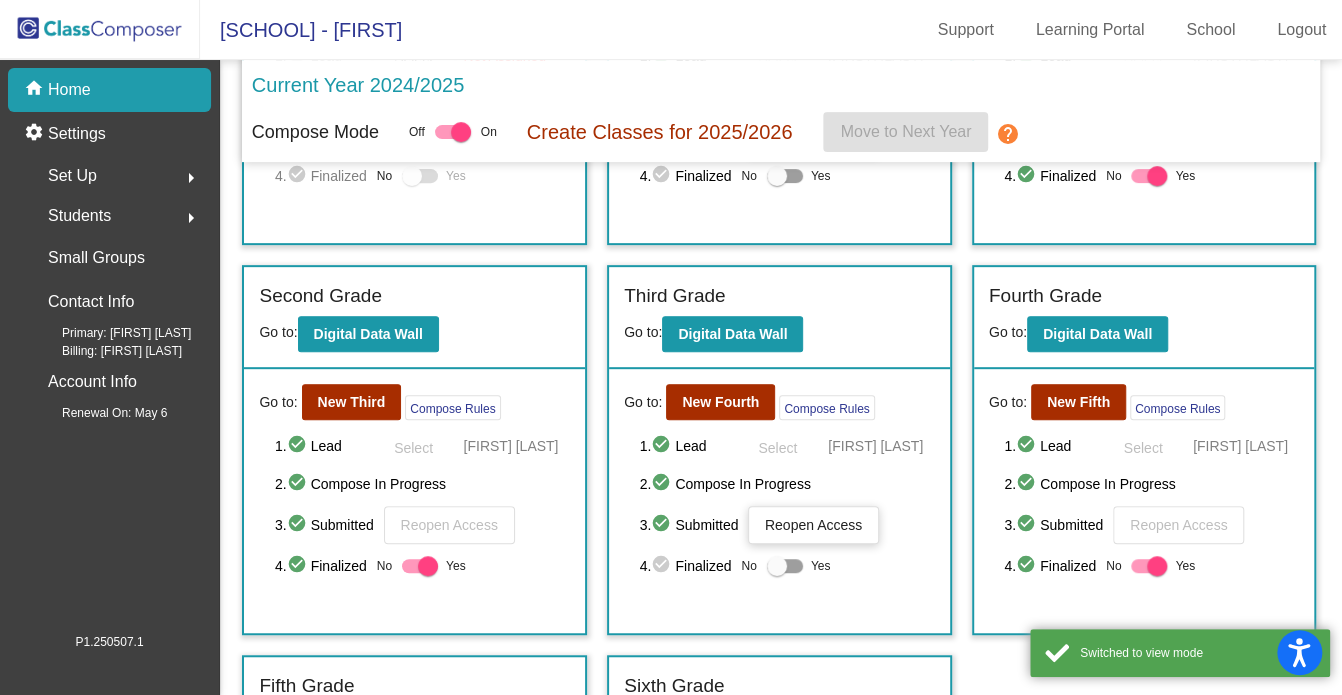 scroll, scrollTop: 400, scrollLeft: 0, axis: vertical 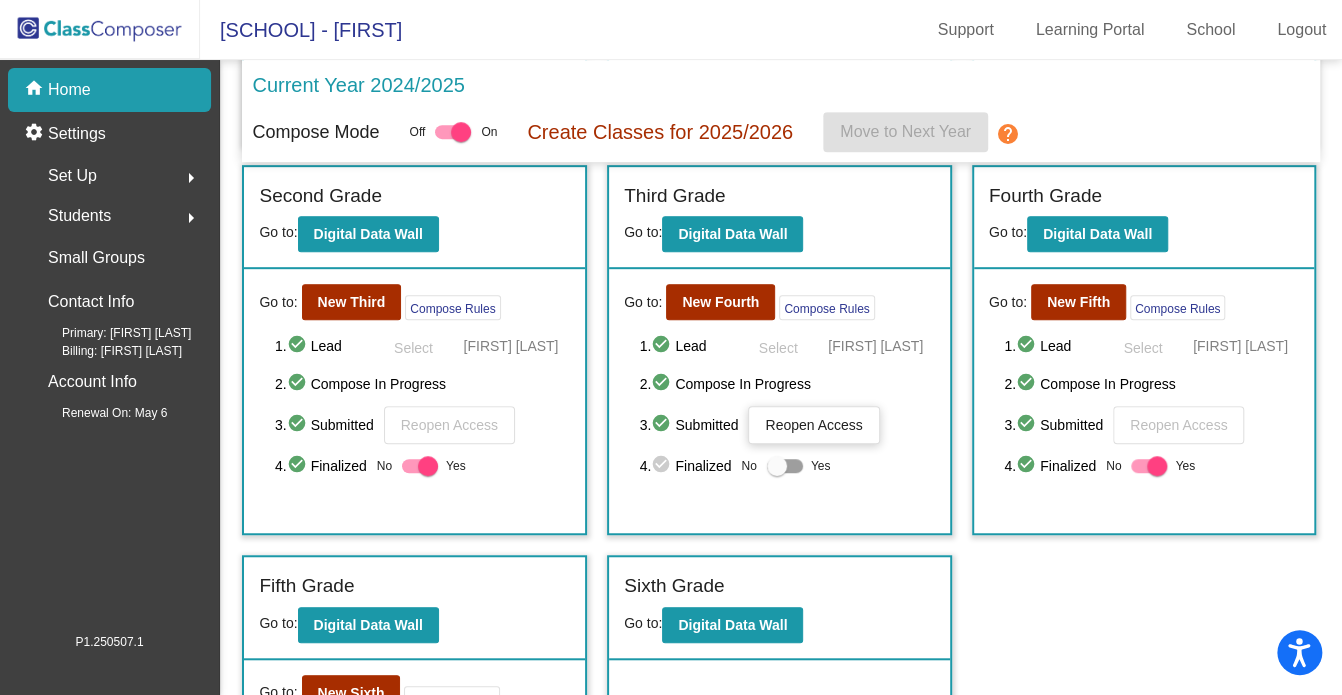 click at bounding box center [777, 466] 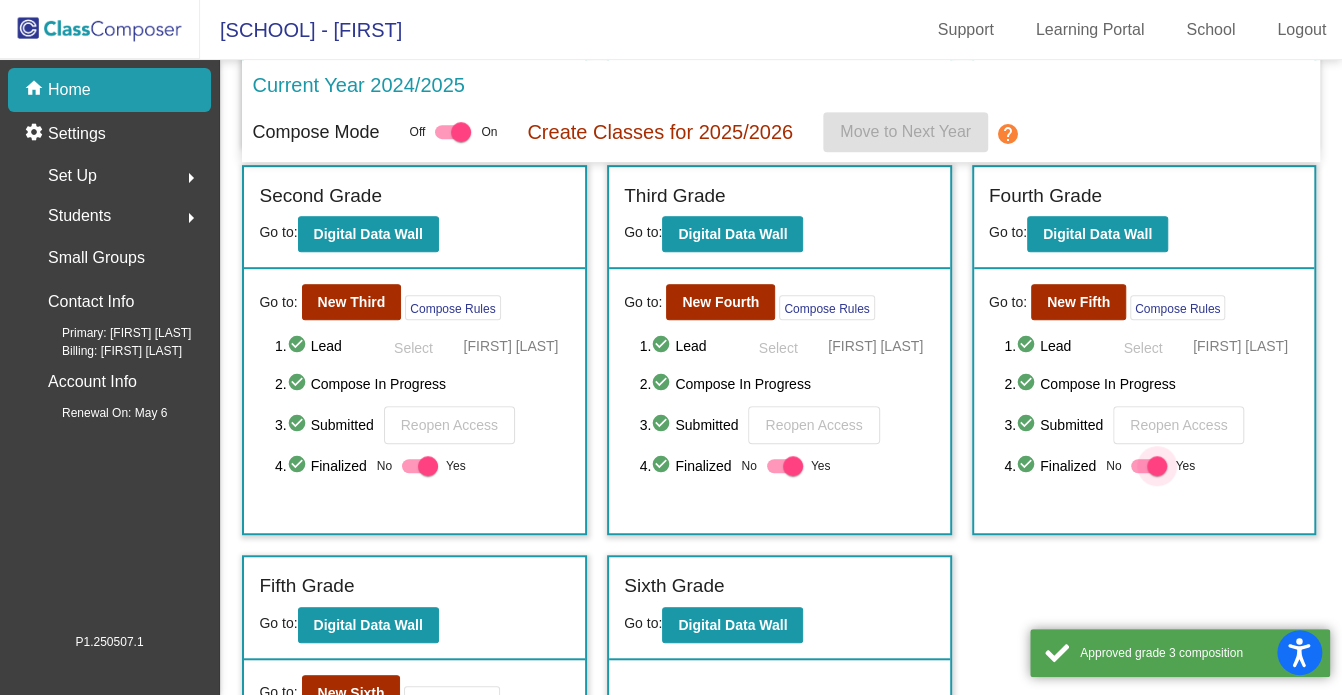 click at bounding box center (1157, 466) 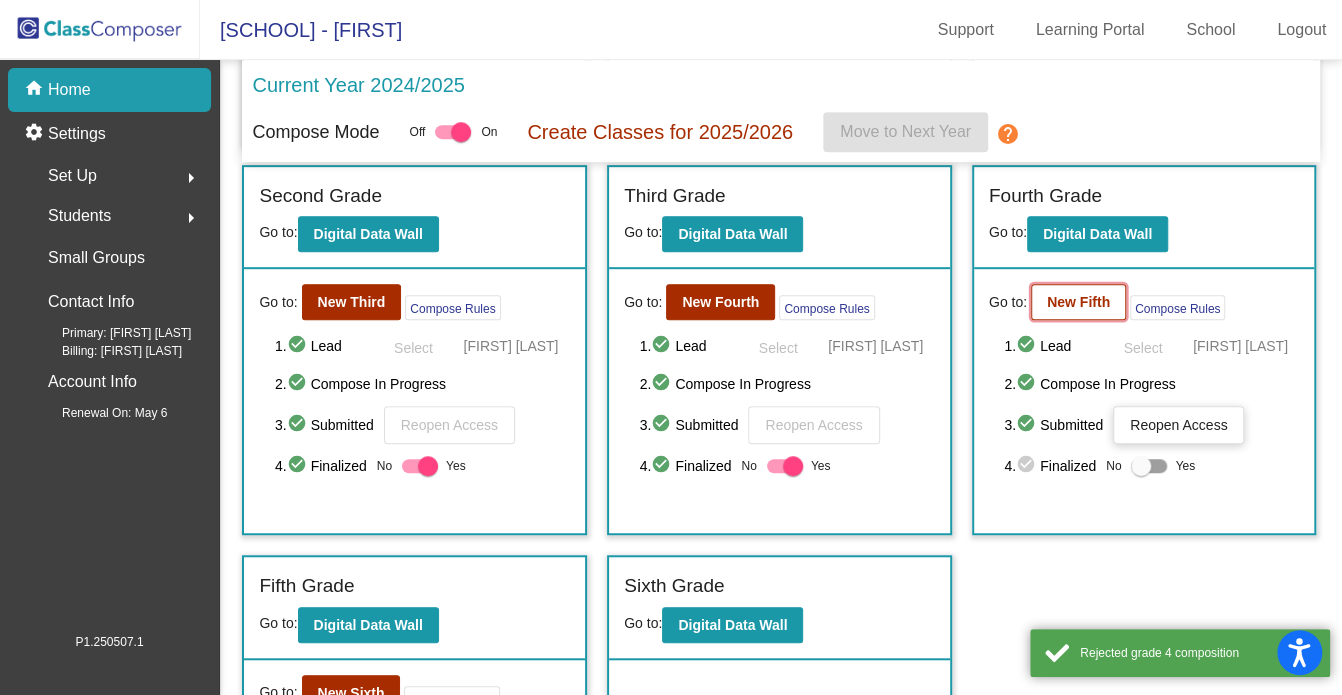 click on "New Fifth" 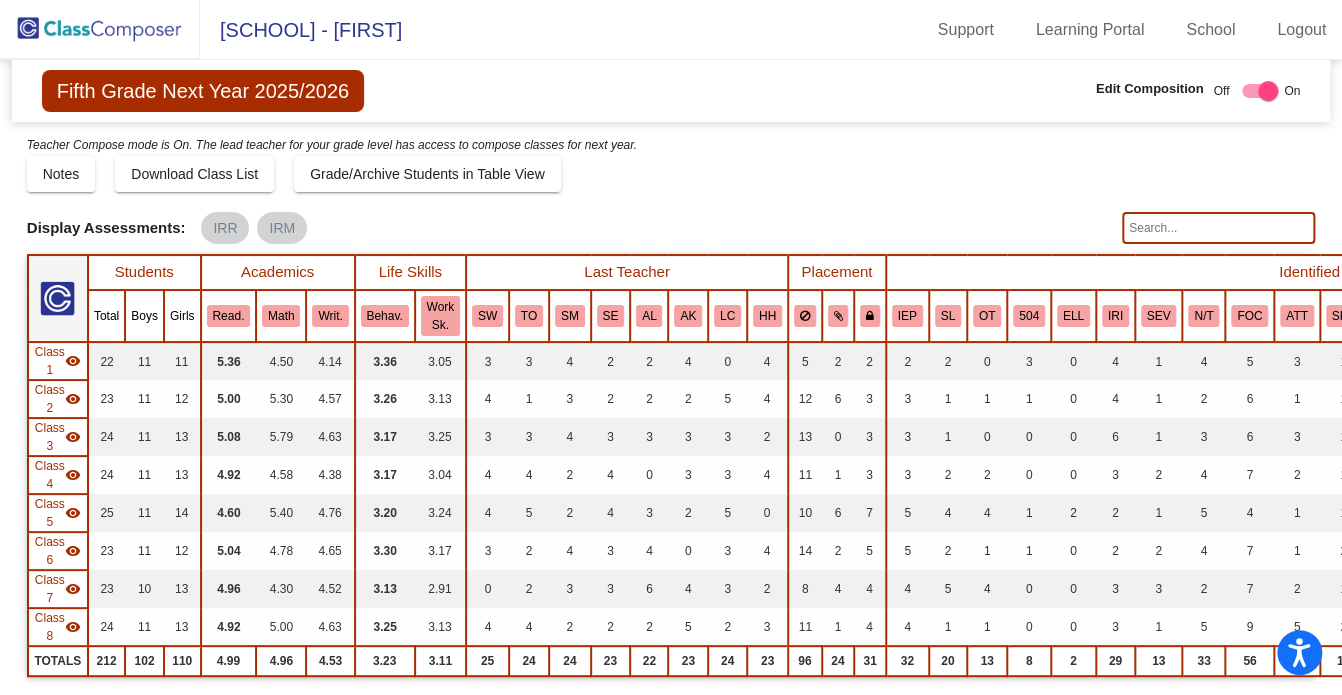 scroll, scrollTop: 200, scrollLeft: 0, axis: vertical 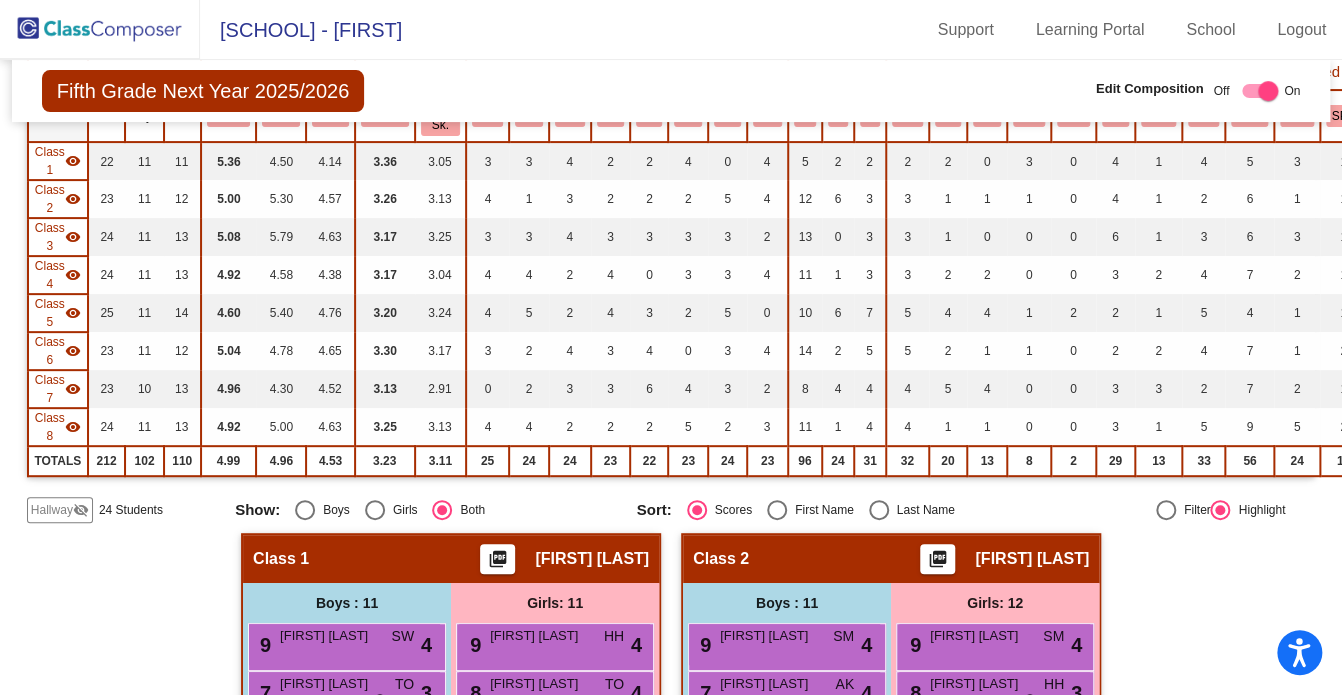 click on "Hallway" 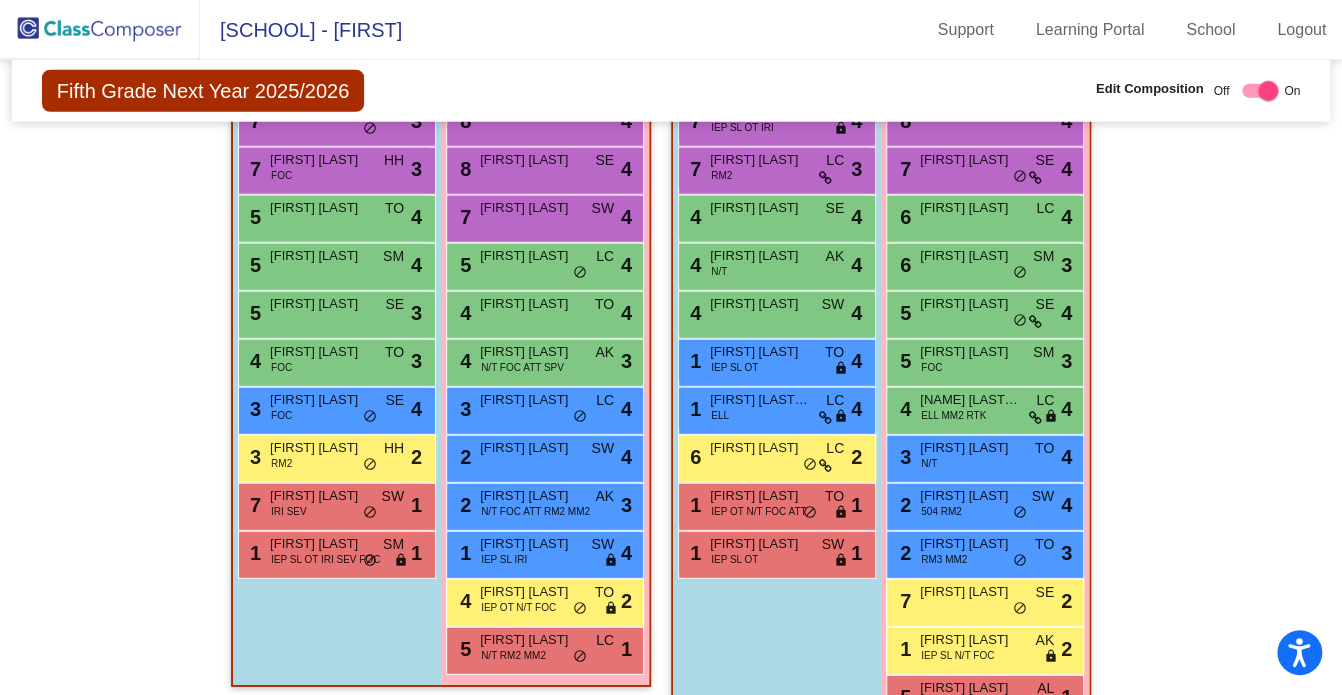 scroll, scrollTop: 2500, scrollLeft: 0, axis: vertical 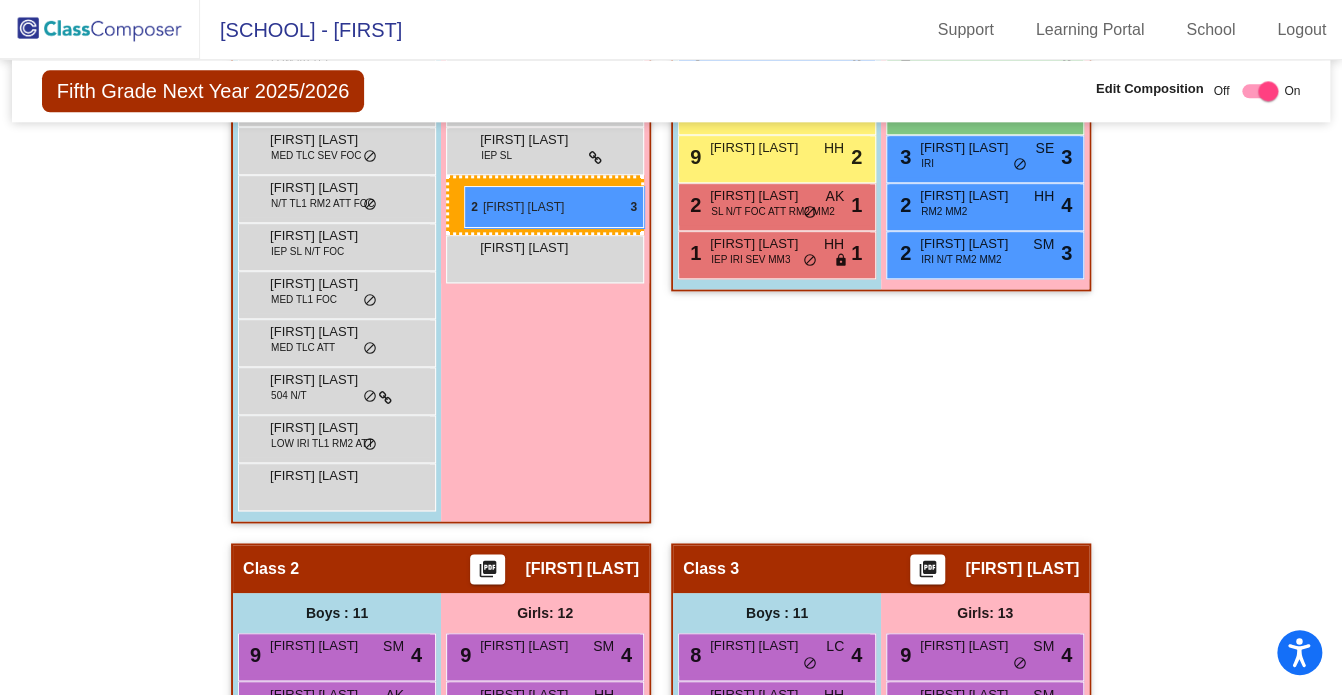 drag, startPoint x: 968, startPoint y: 443, endPoint x: 464, endPoint y: 186, distance: 565.74286 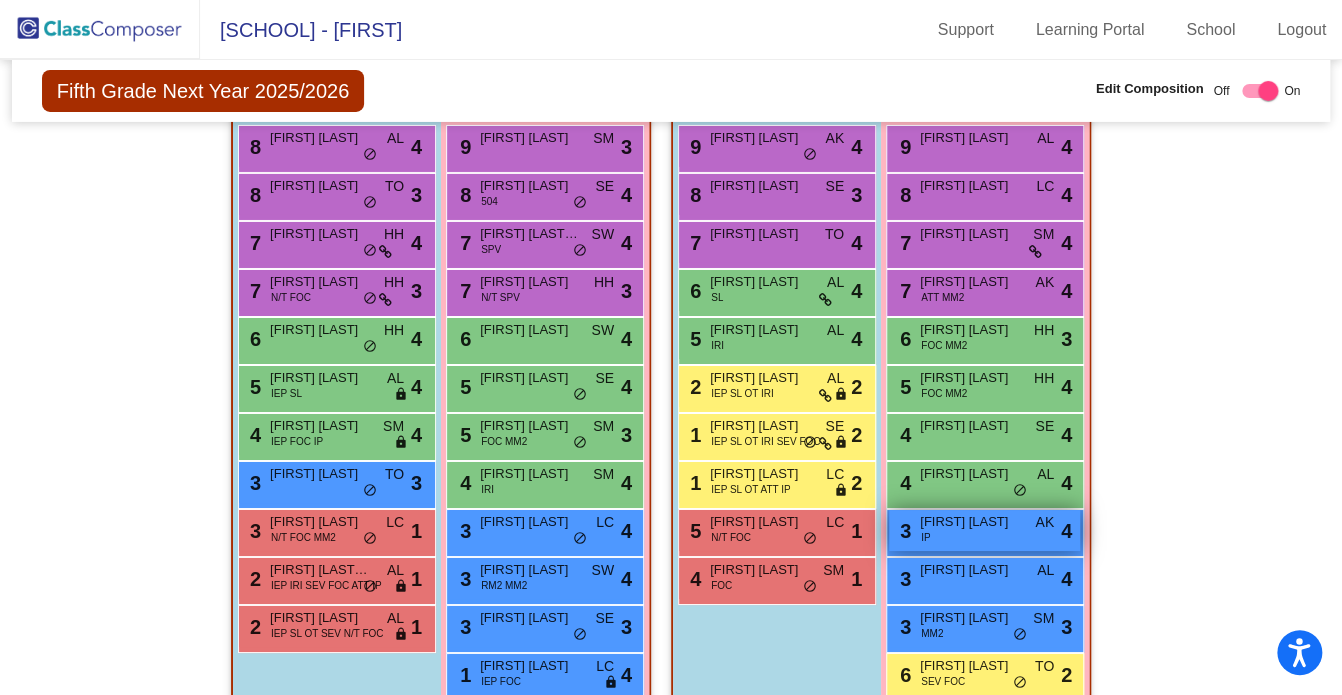 scroll, scrollTop: 3172, scrollLeft: 0, axis: vertical 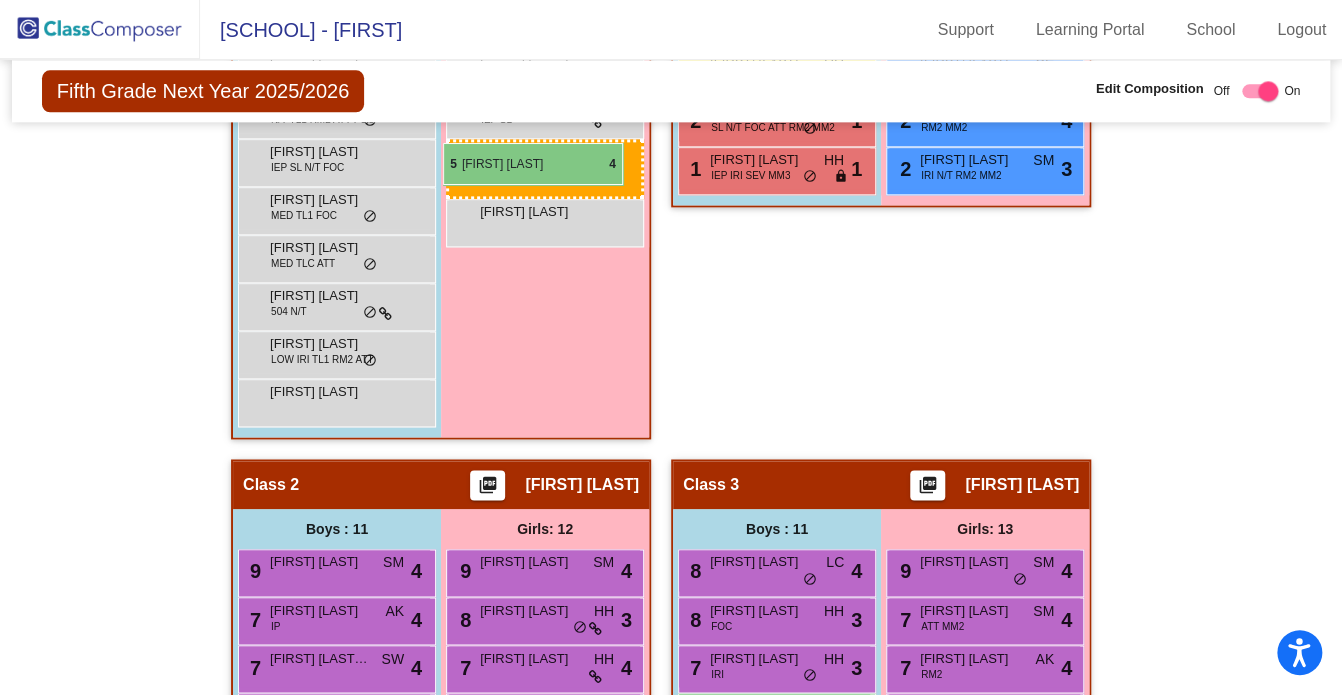 drag, startPoint x: 497, startPoint y: 275, endPoint x: 443, endPoint y: 143, distance: 142.61838 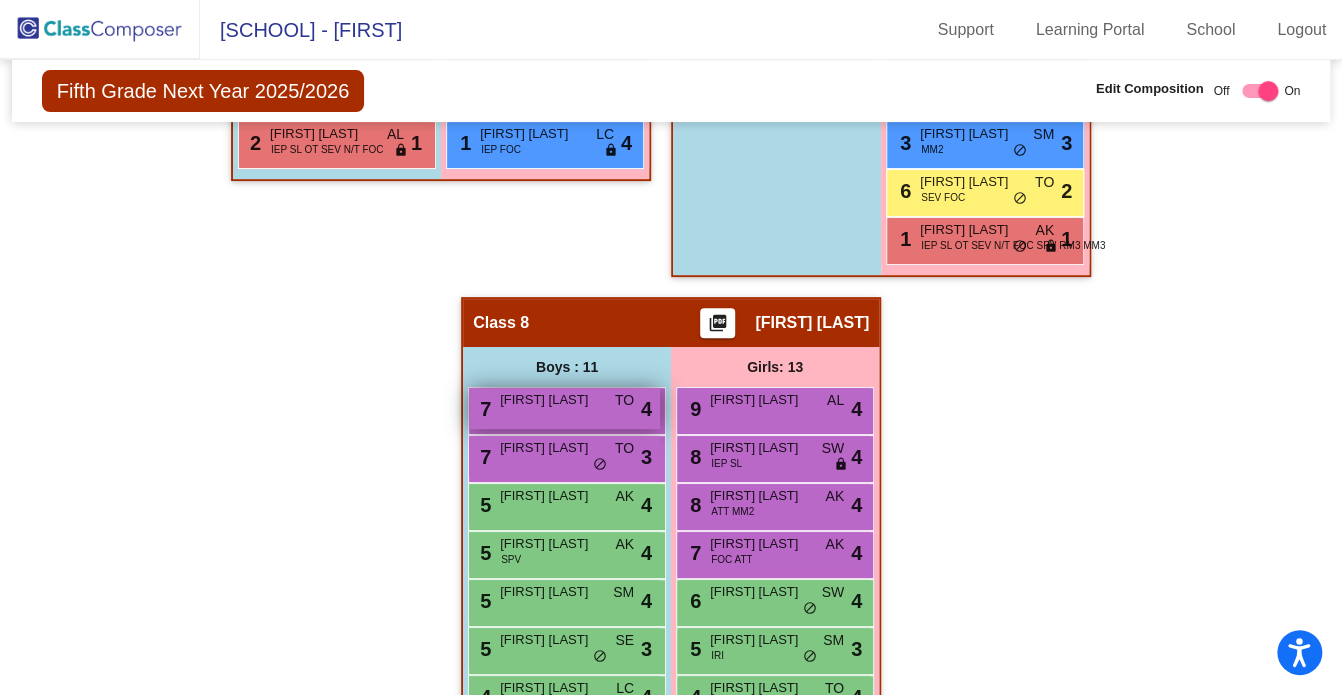 scroll, scrollTop: 3656, scrollLeft: 0, axis: vertical 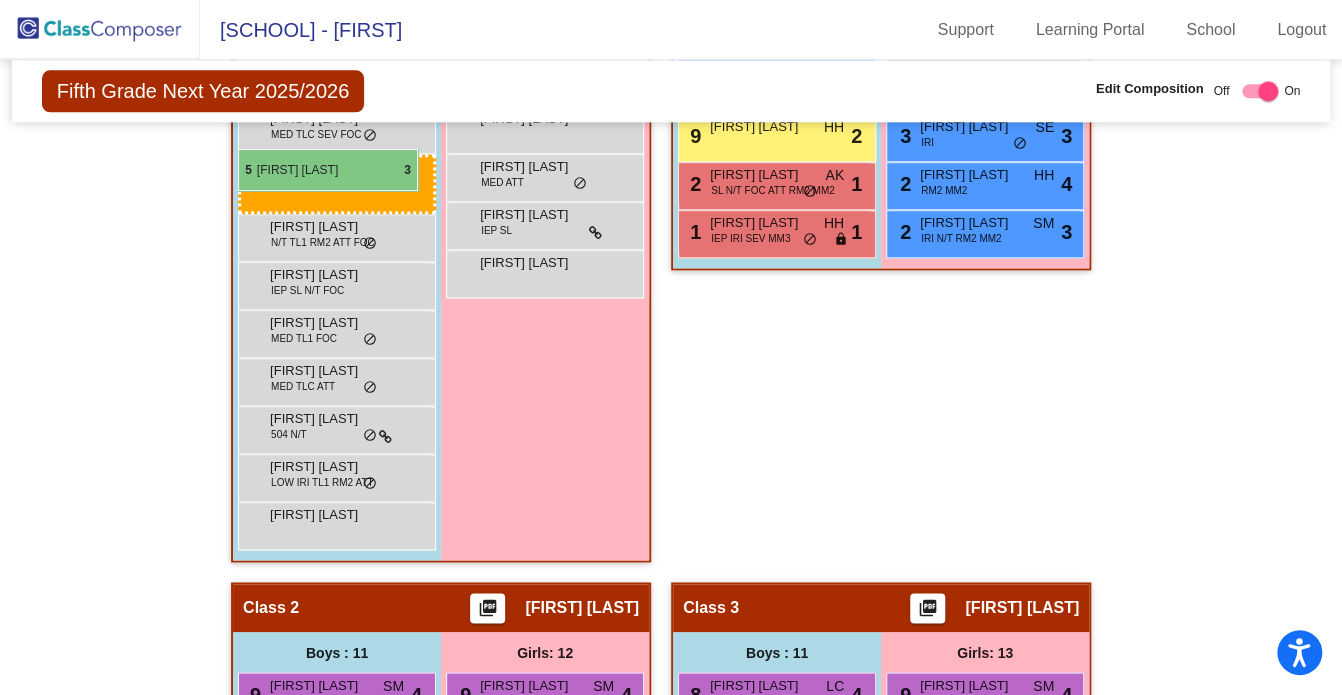 drag, startPoint x: 532, startPoint y: 543, endPoint x: 238, endPoint y: 149, distance: 491.60147 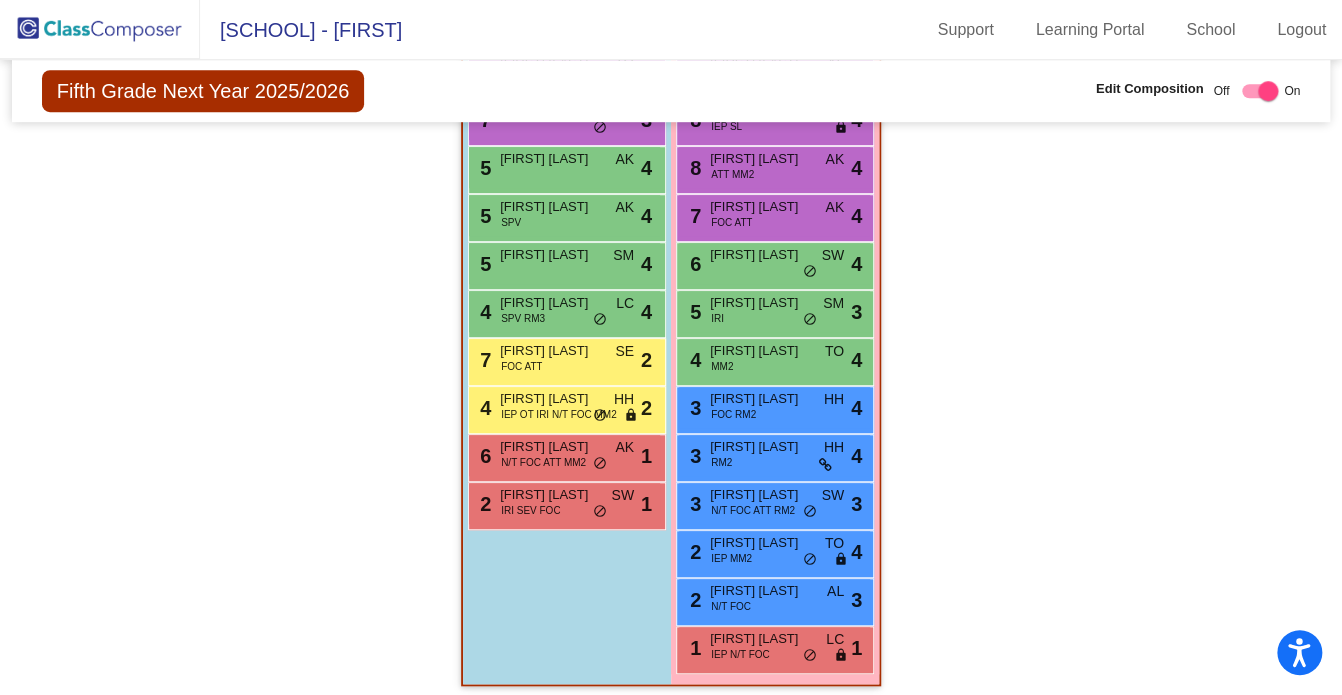 scroll, scrollTop: 3952, scrollLeft: 0, axis: vertical 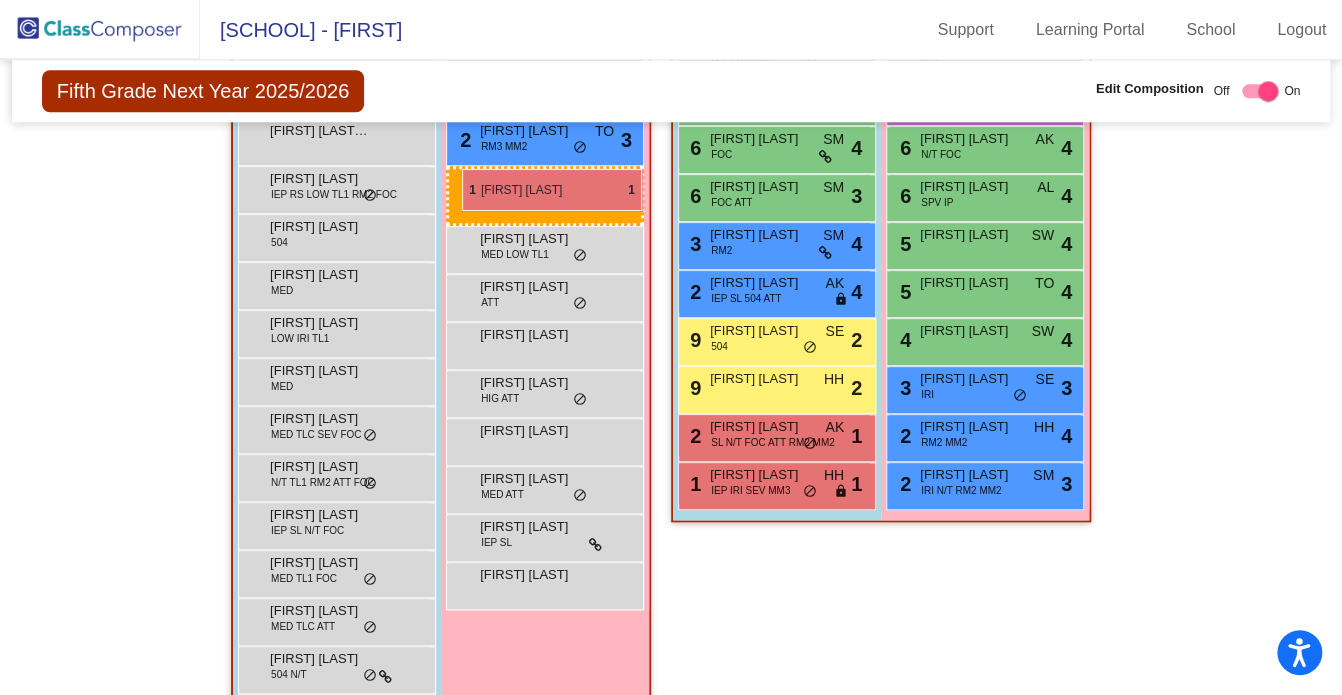 drag, startPoint x: 744, startPoint y: 631, endPoint x: 462, endPoint y: 169, distance: 541.2652 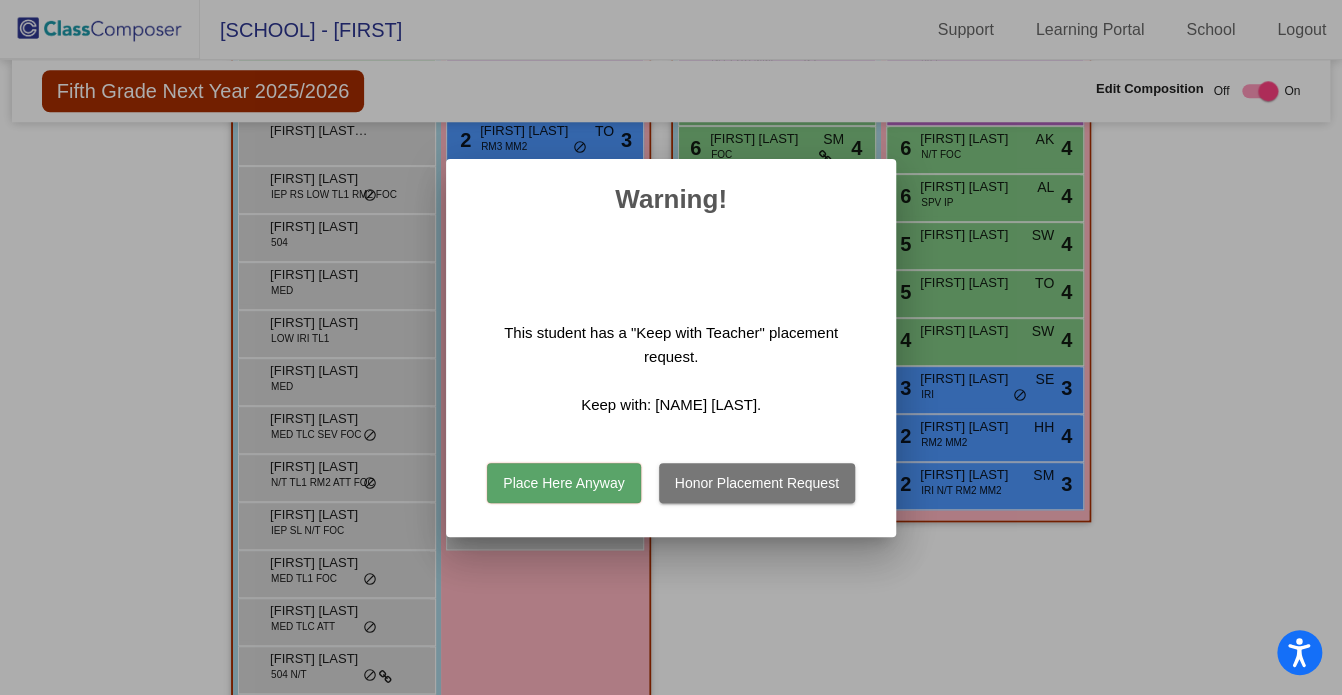 click on "Place Here Anyway" at bounding box center [563, 483] 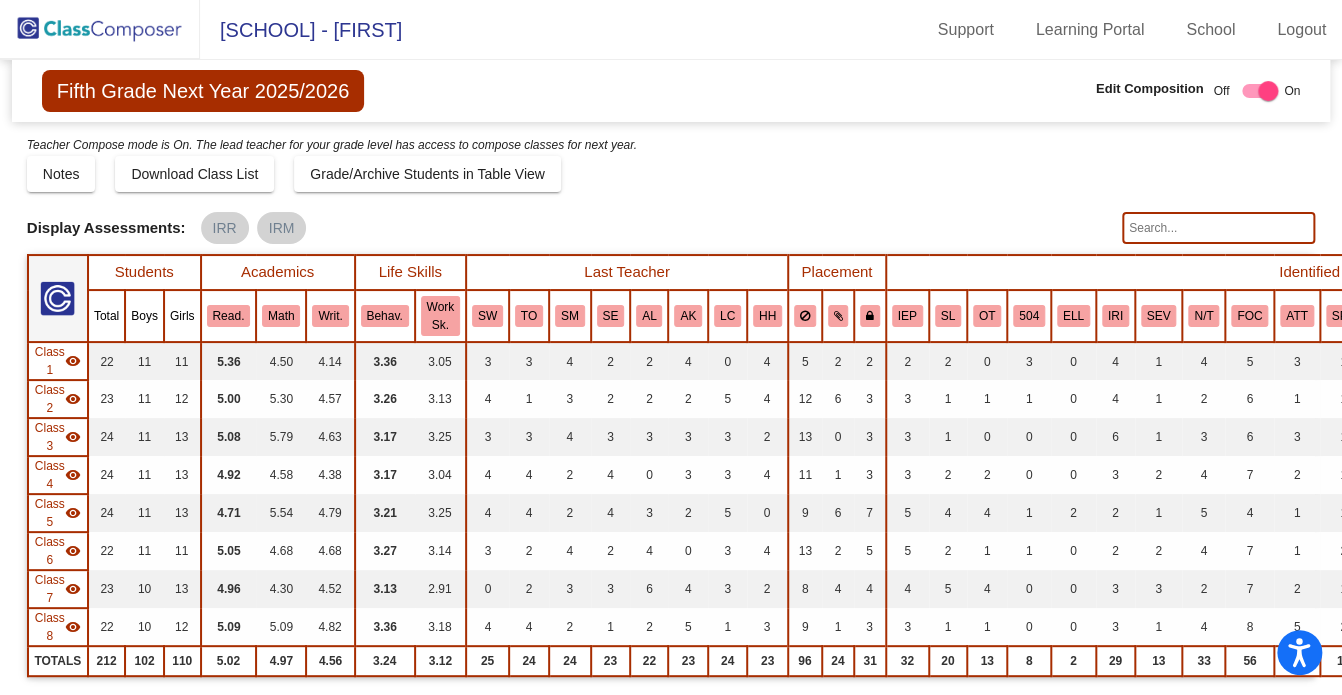 scroll, scrollTop: 0, scrollLeft: 0, axis: both 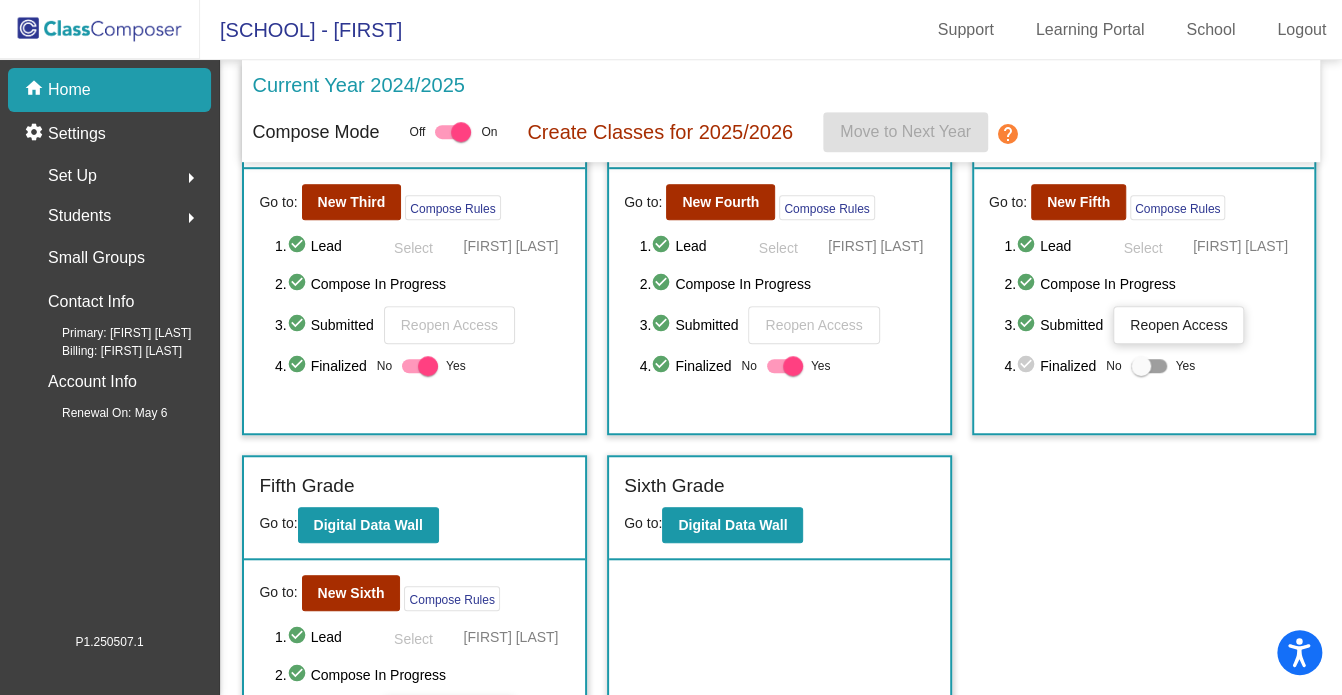 click at bounding box center [1141, 366] 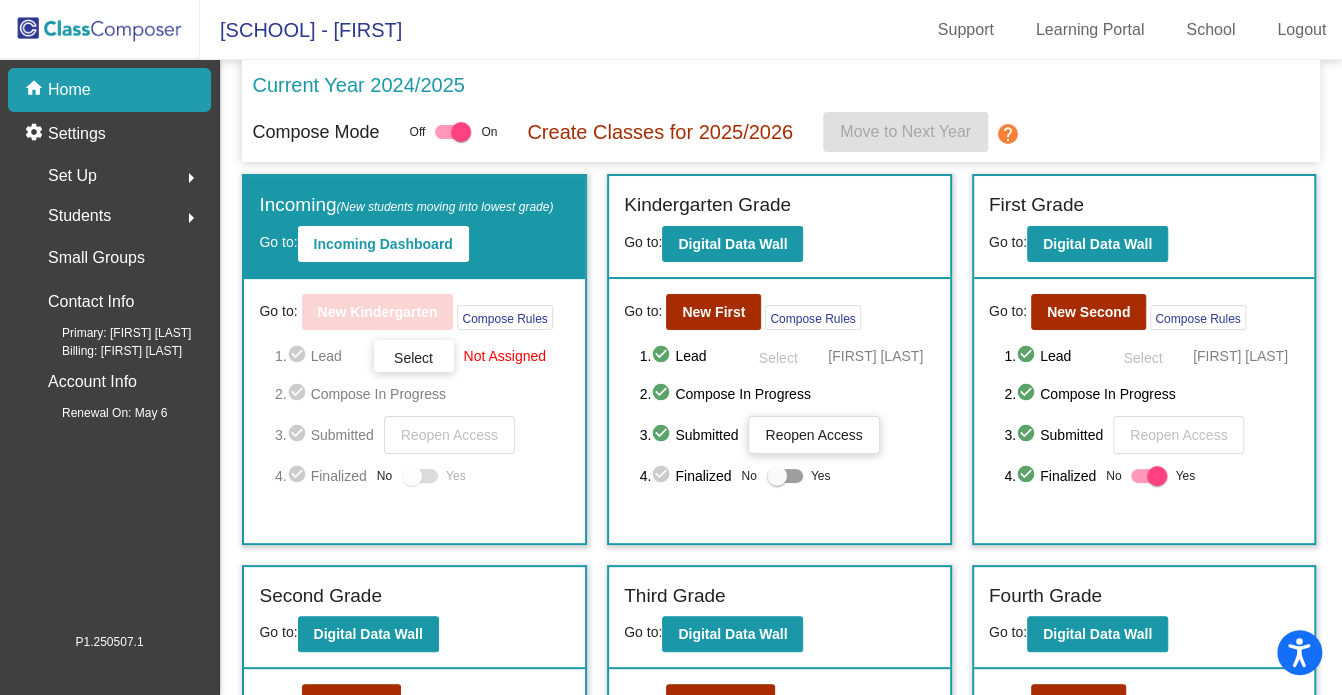 scroll, scrollTop: 0, scrollLeft: 0, axis: both 